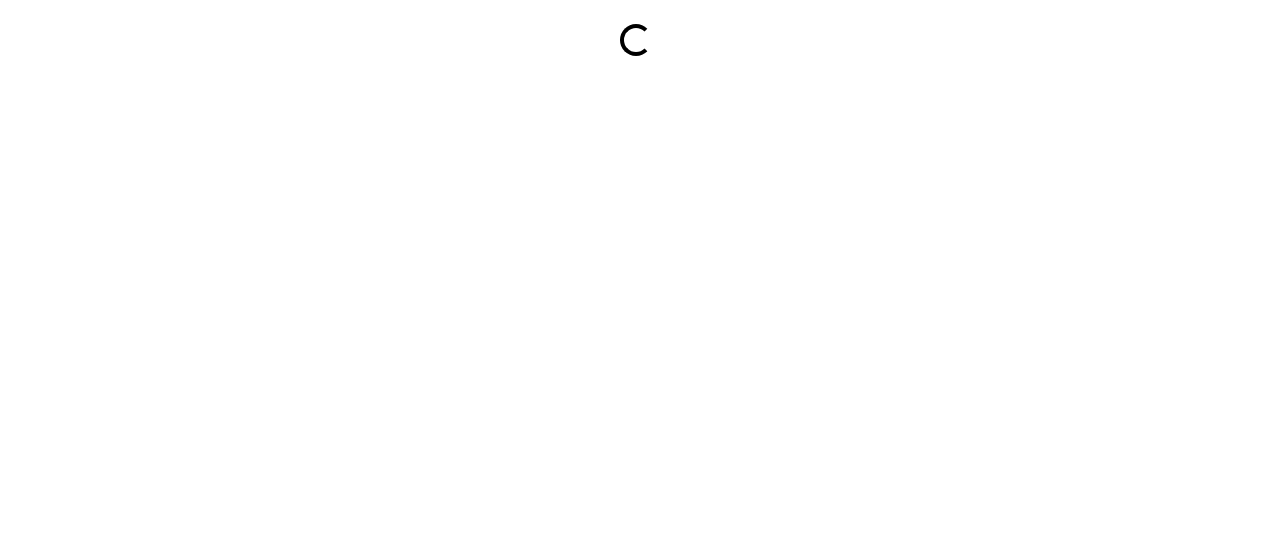 scroll, scrollTop: 0, scrollLeft: 0, axis: both 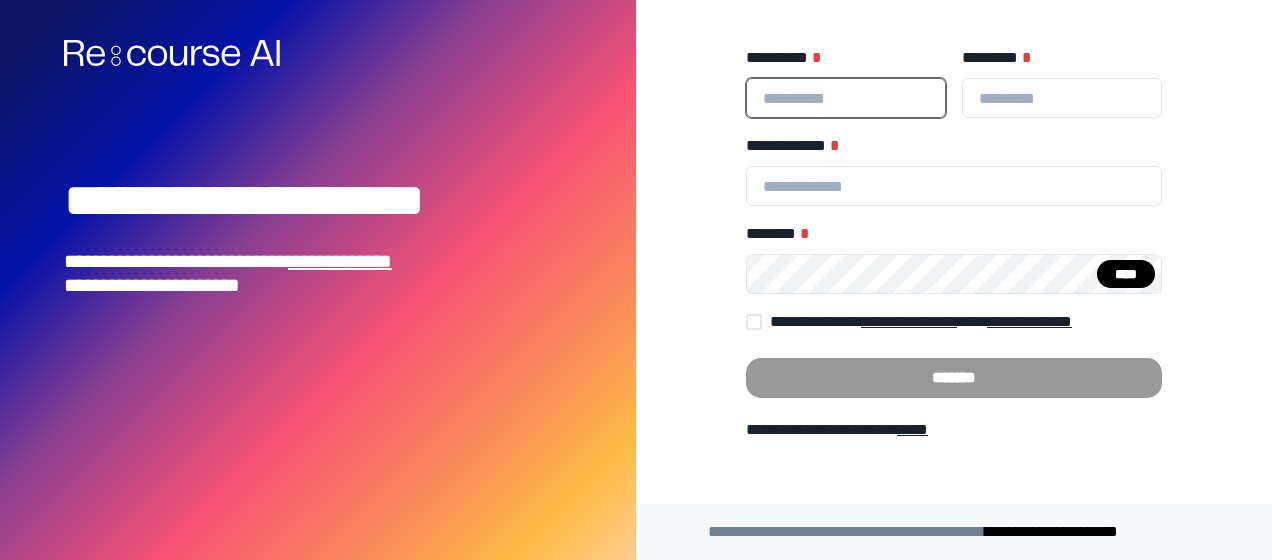click on "**********" at bounding box center (846, 98) 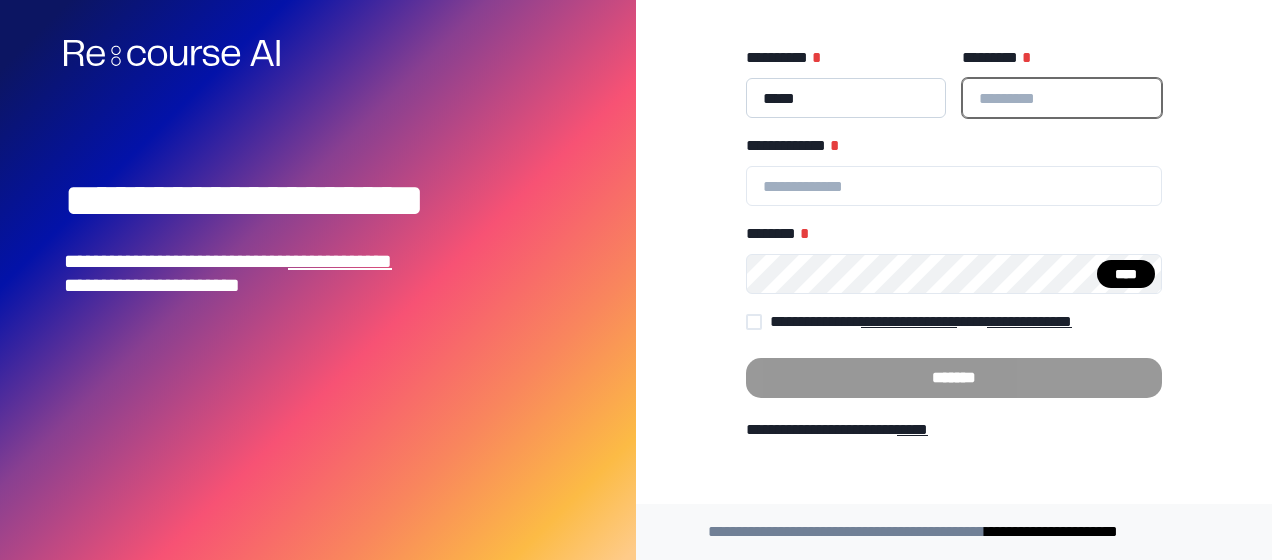 type on "**********" 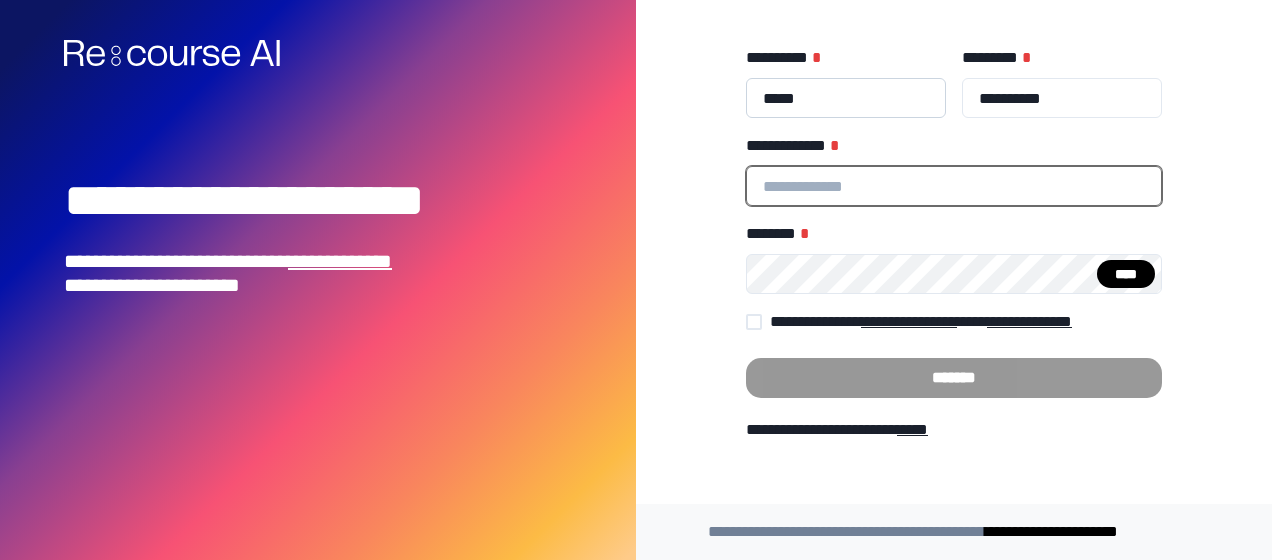 type on "**********" 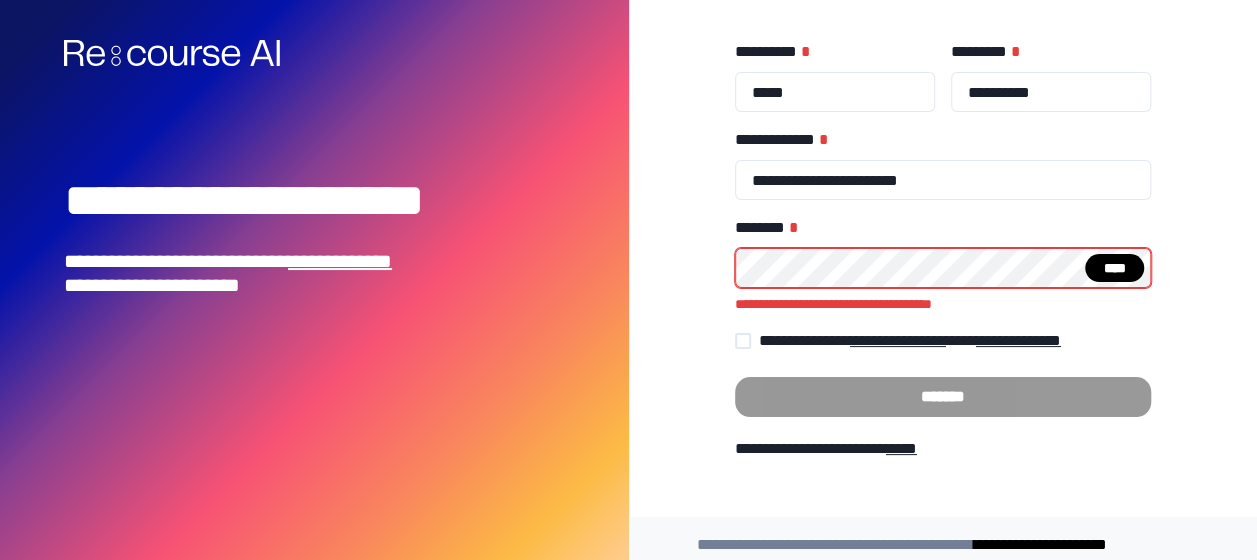 click on "****" at bounding box center [1115, 268] 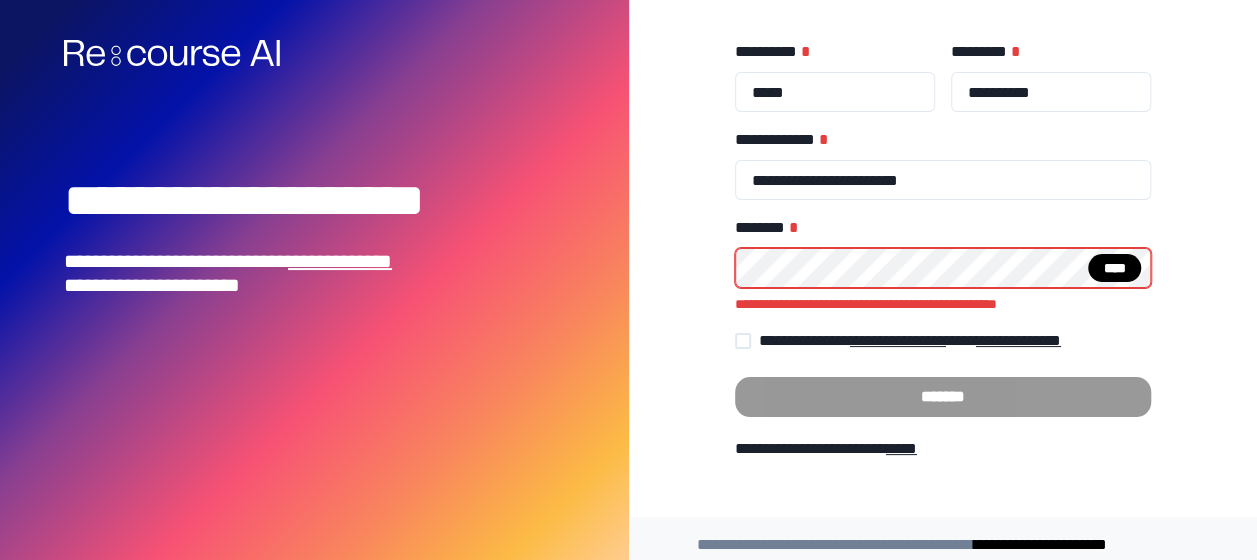 click on "**********" at bounding box center (943, 258) 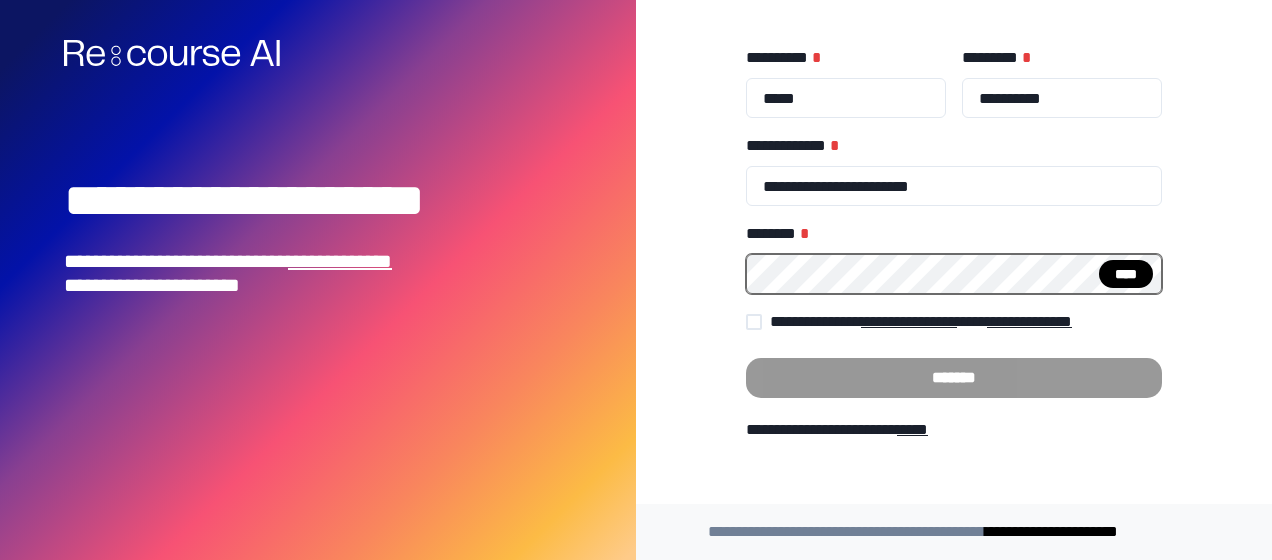 click at bounding box center [754, 322] 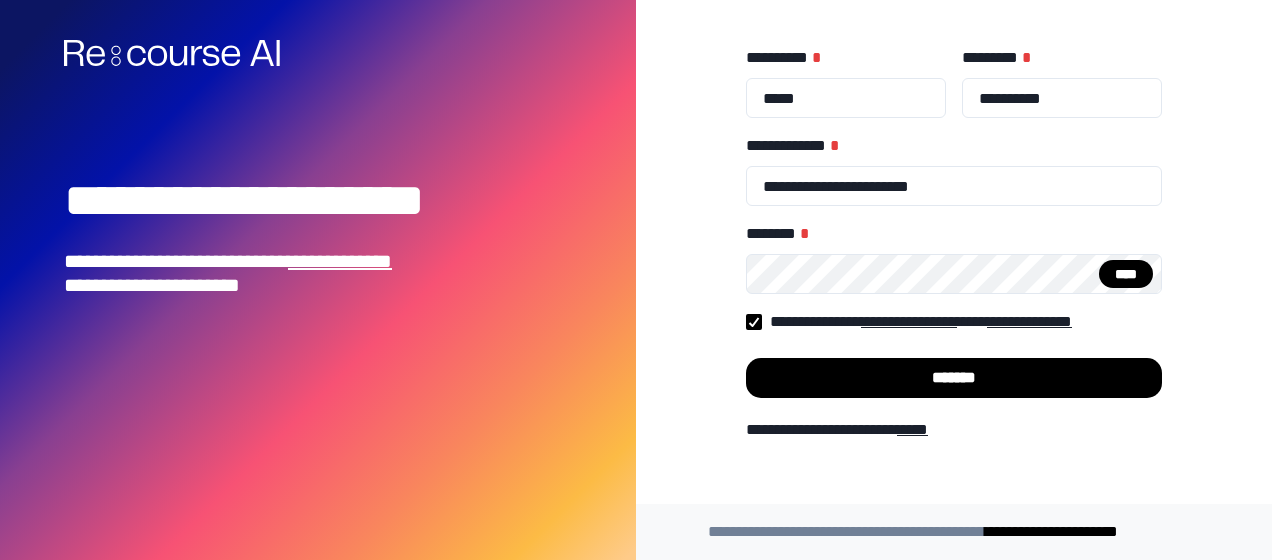 click on "*******" at bounding box center [954, 378] 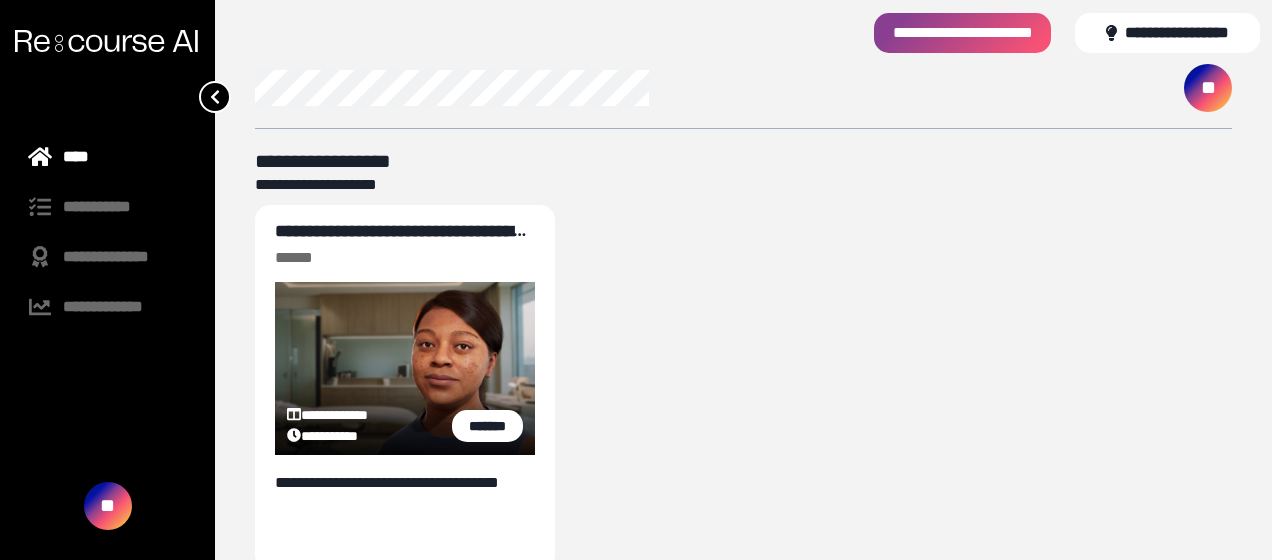 click on "**********" at bounding box center [400, 241] 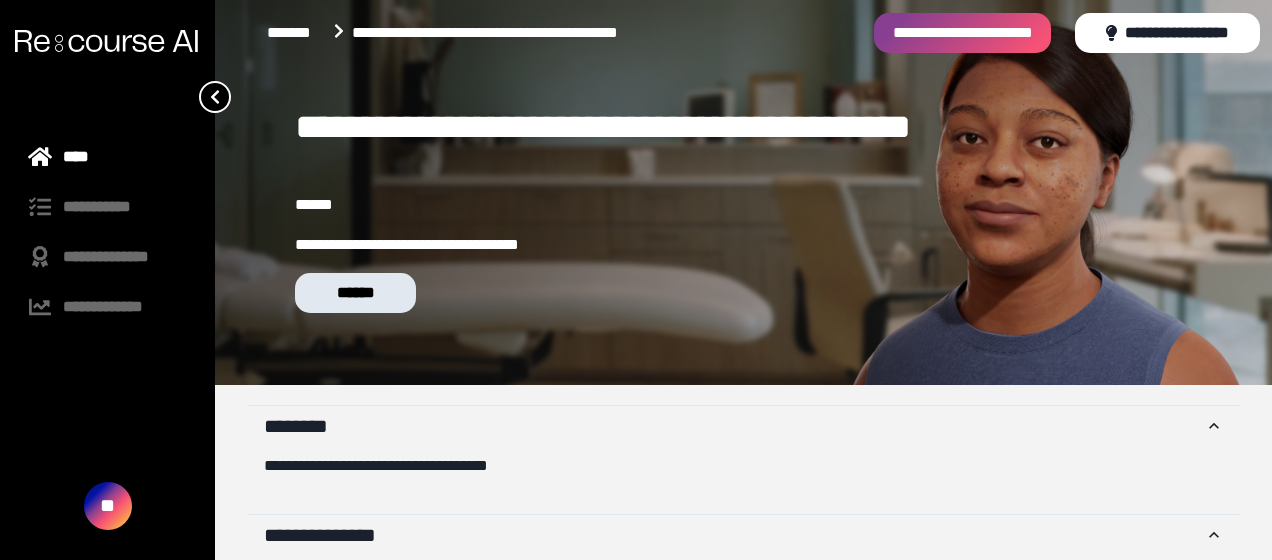 click on "******" at bounding box center [355, 293] 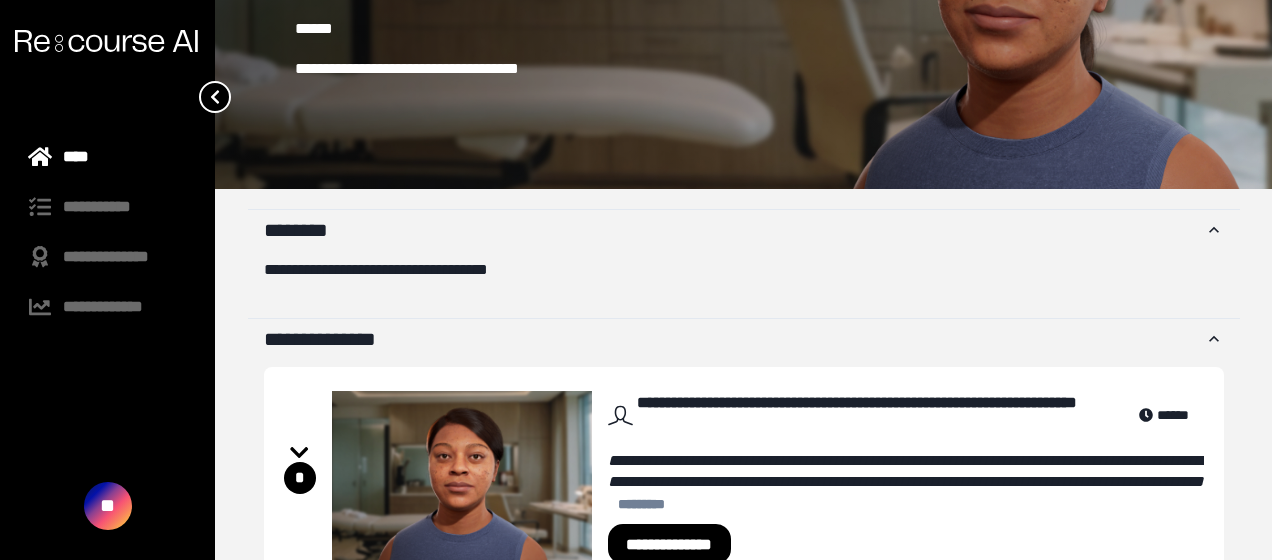 scroll, scrollTop: 264, scrollLeft: 0, axis: vertical 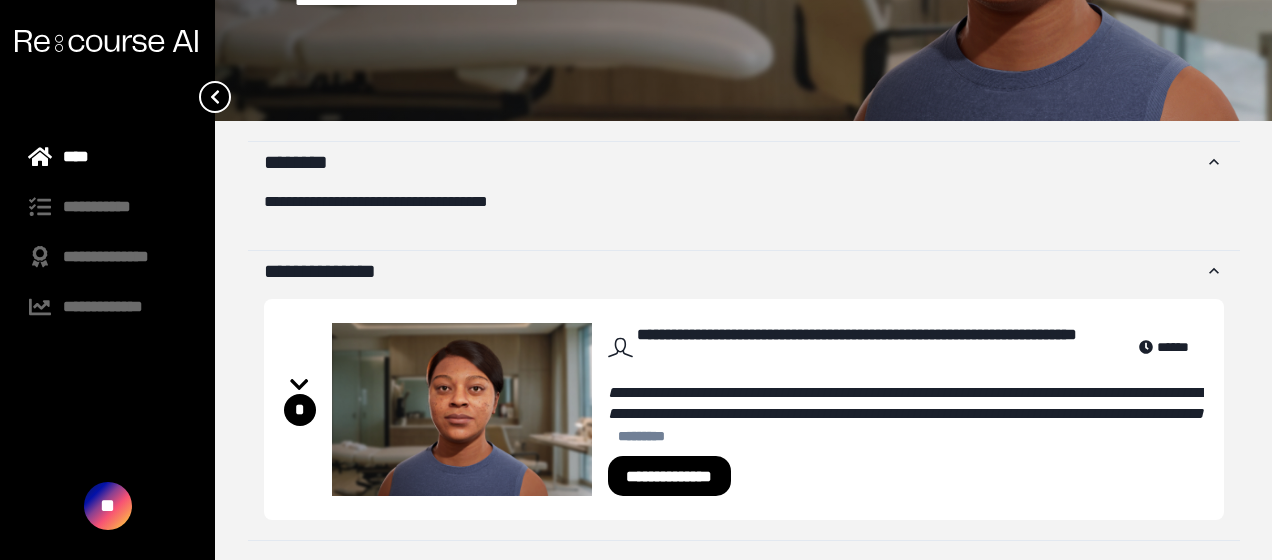 click on "**********" at bounding box center (670, 476) 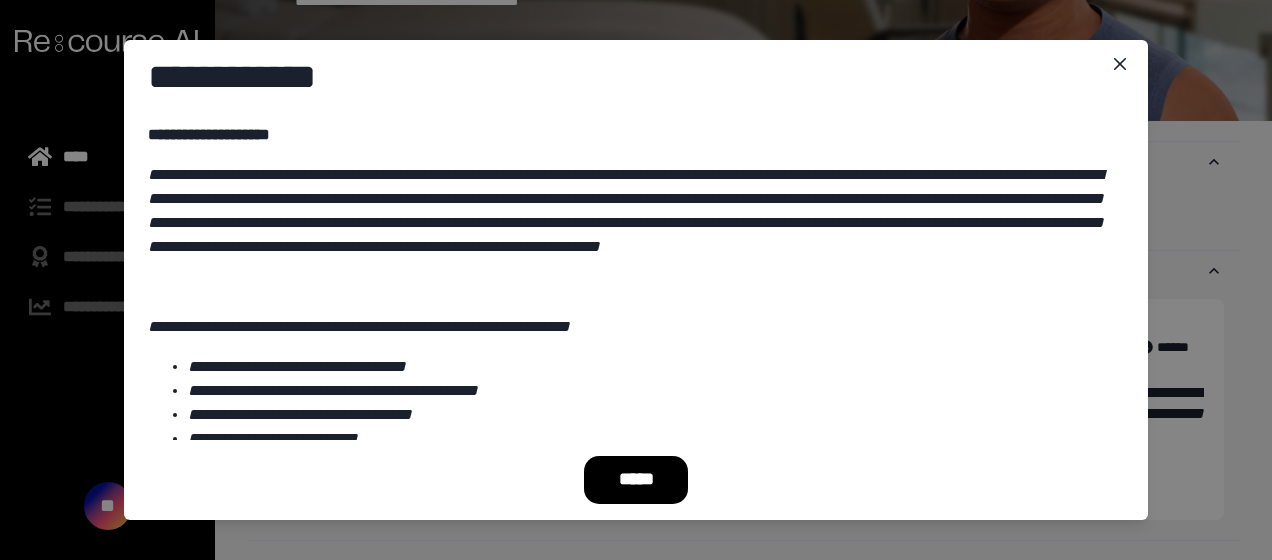 click on "*****" at bounding box center [636, 480] 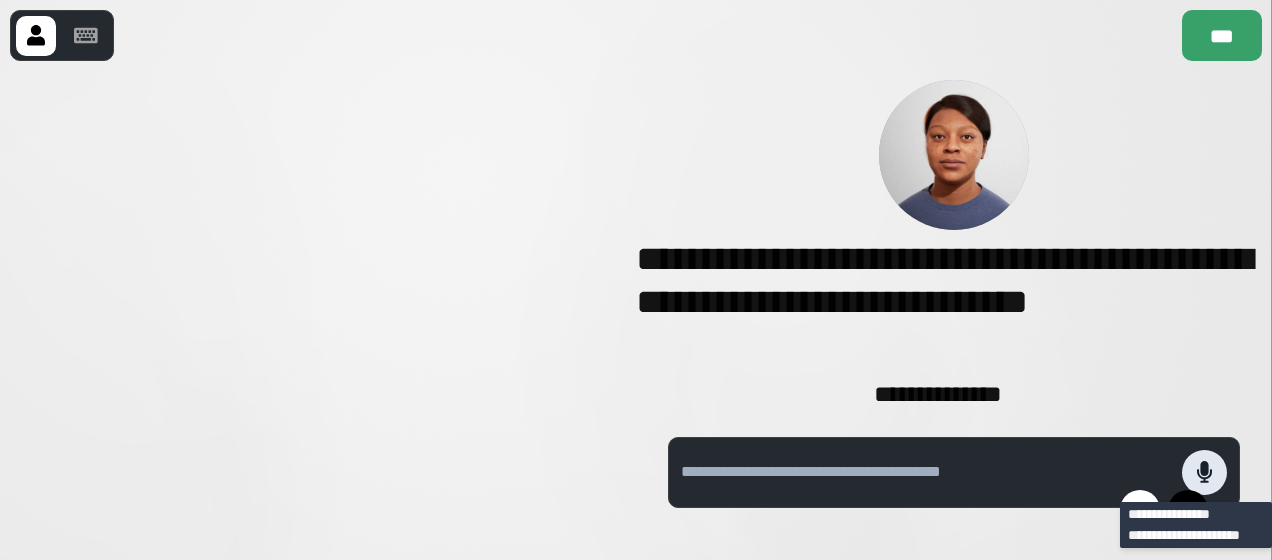 click 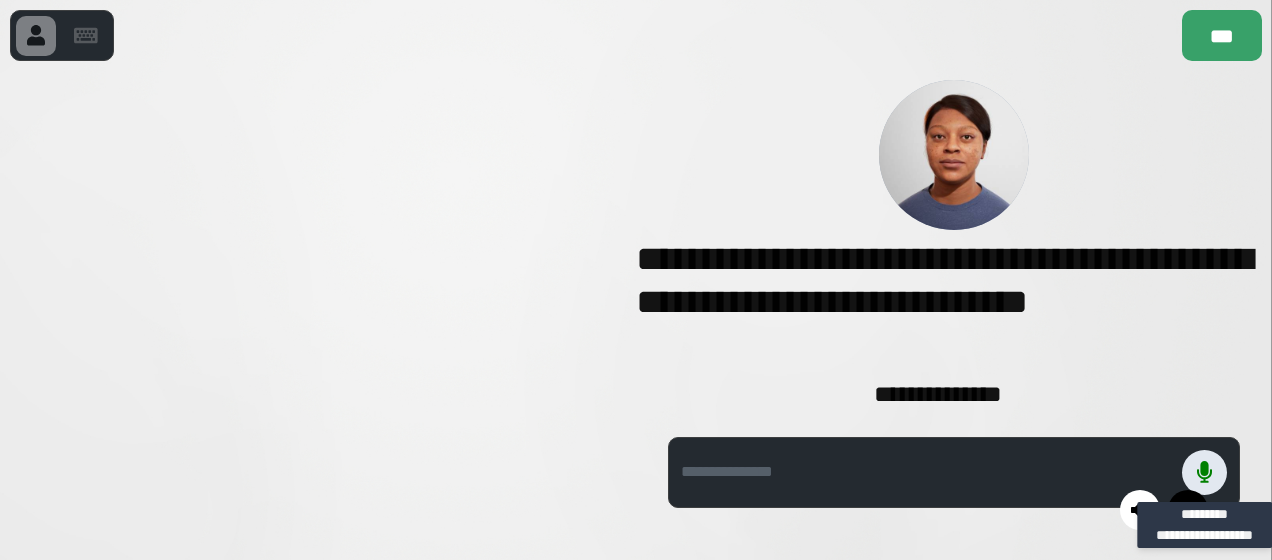 click 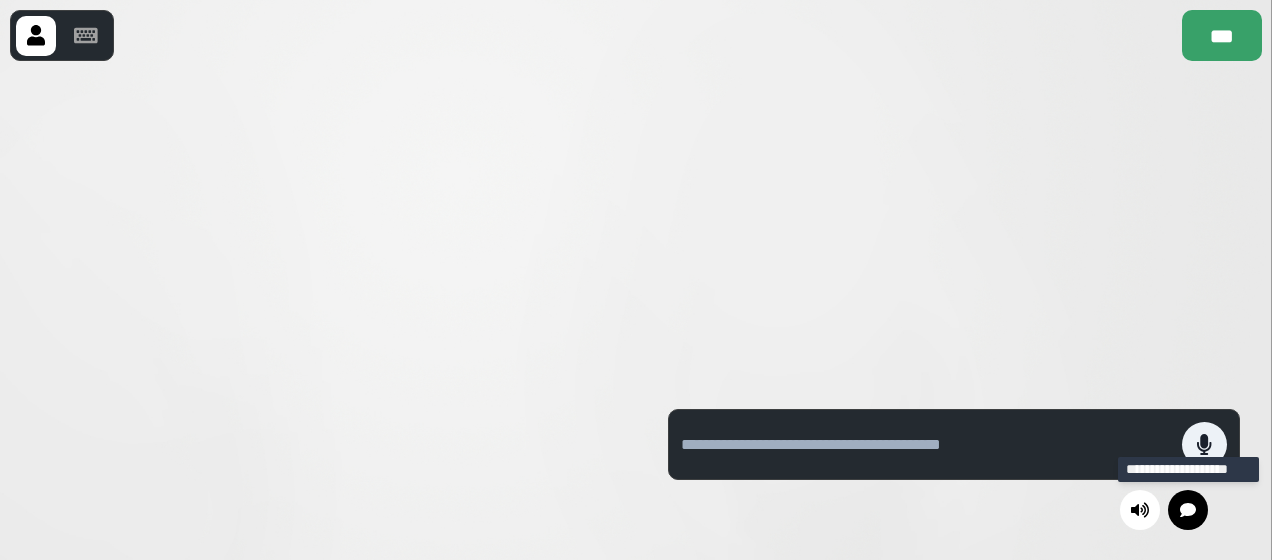 click 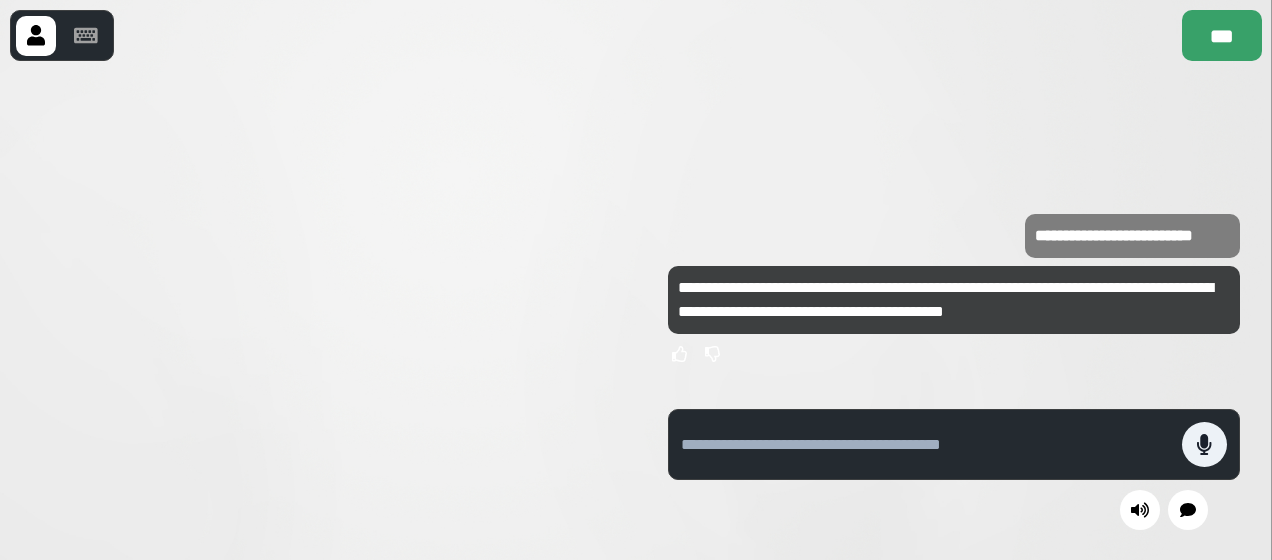 click at bounding box center [926, 445] 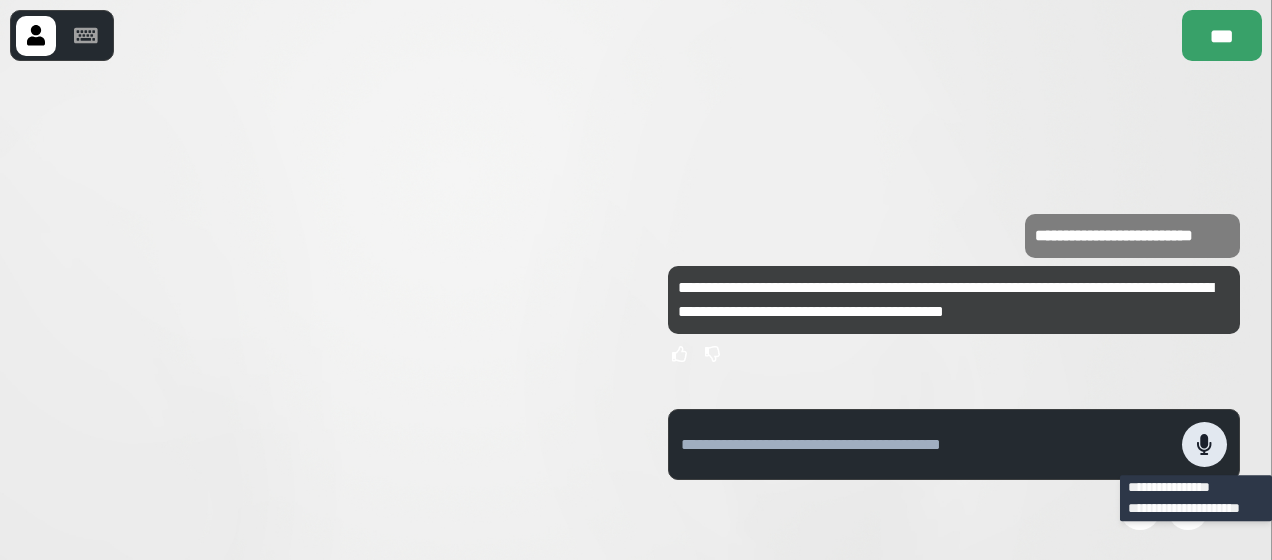 click 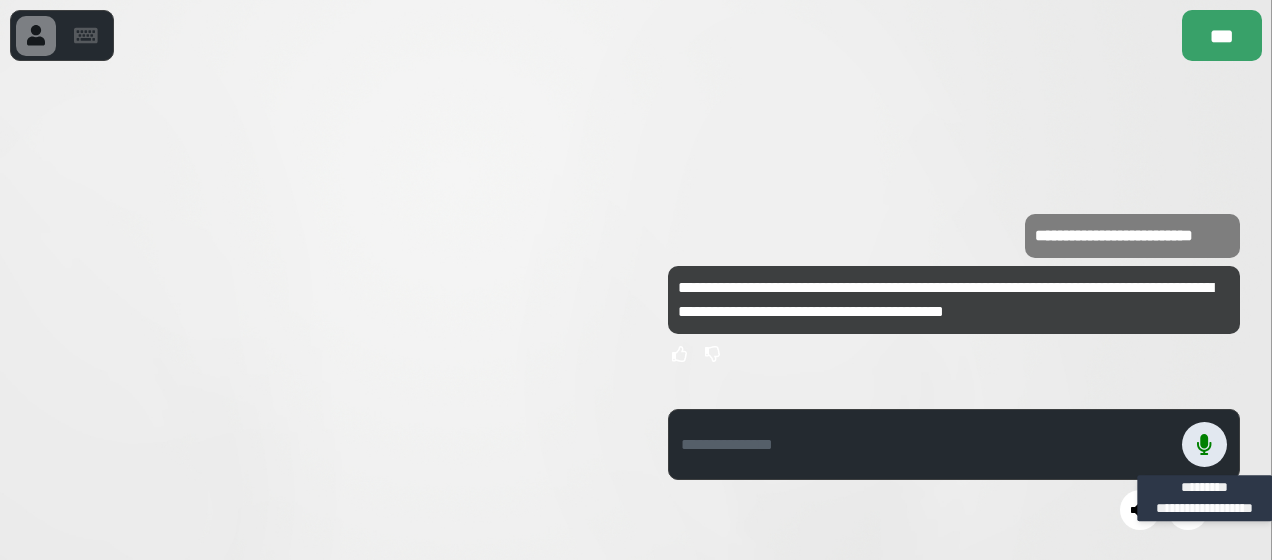 click 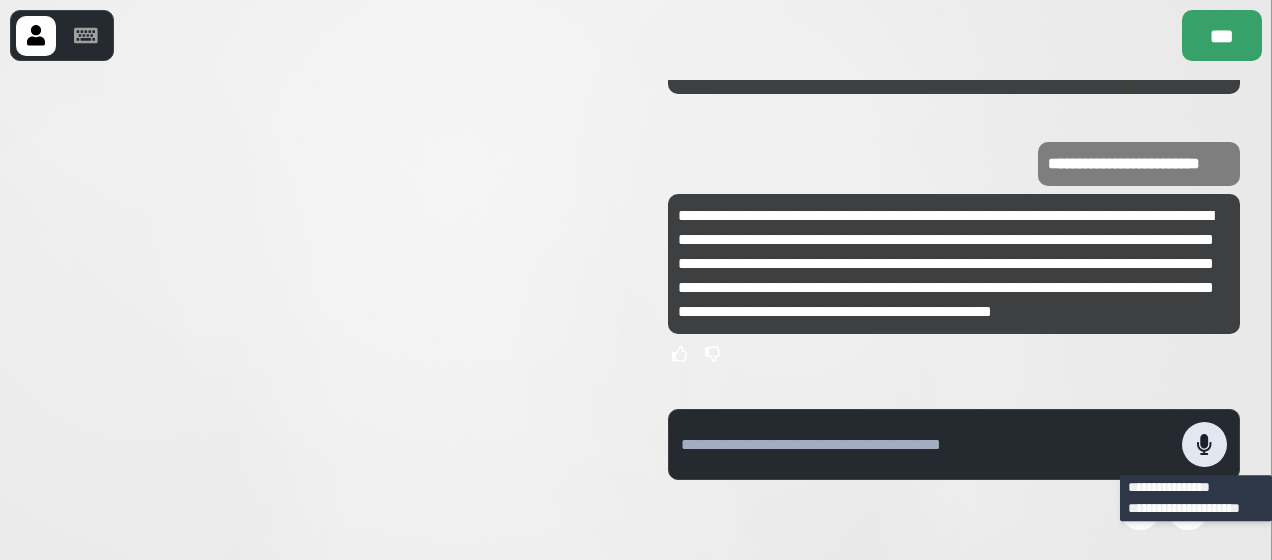 click 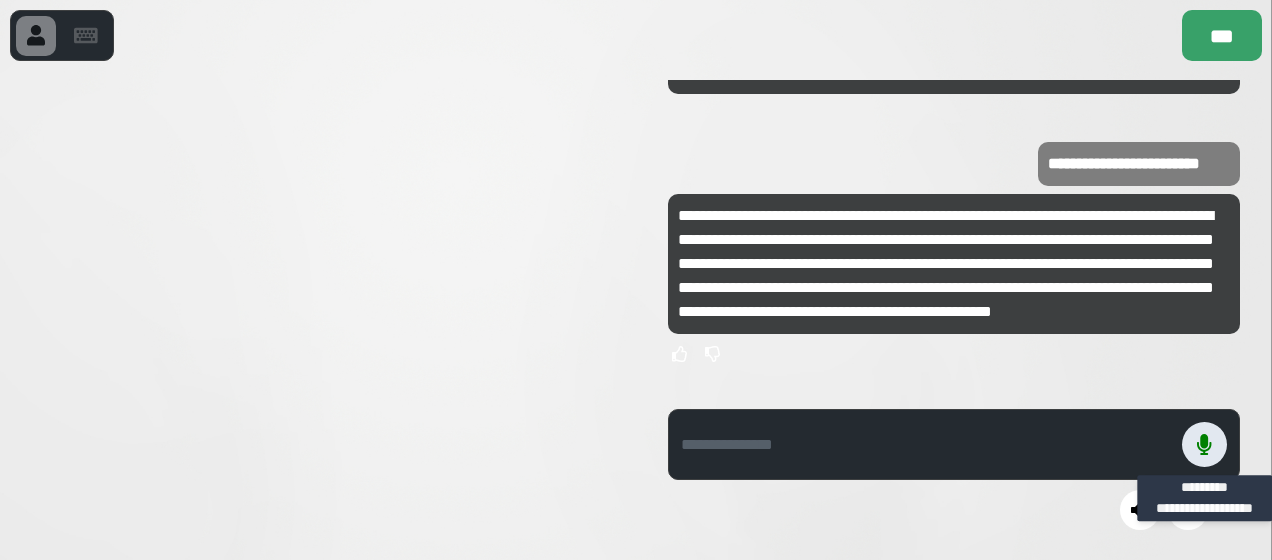 click 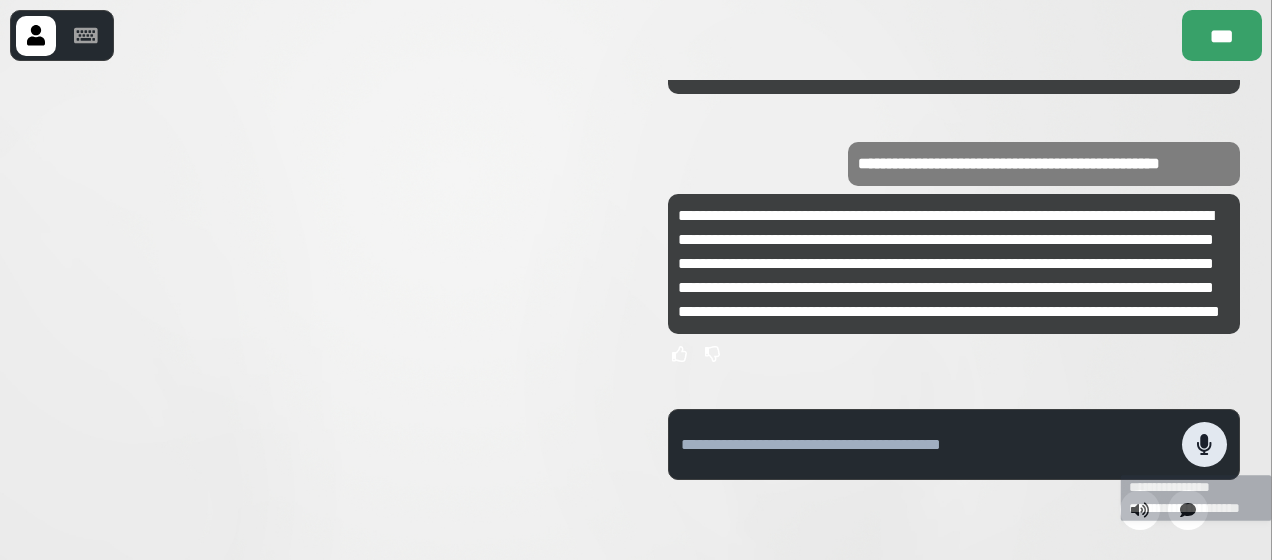 click 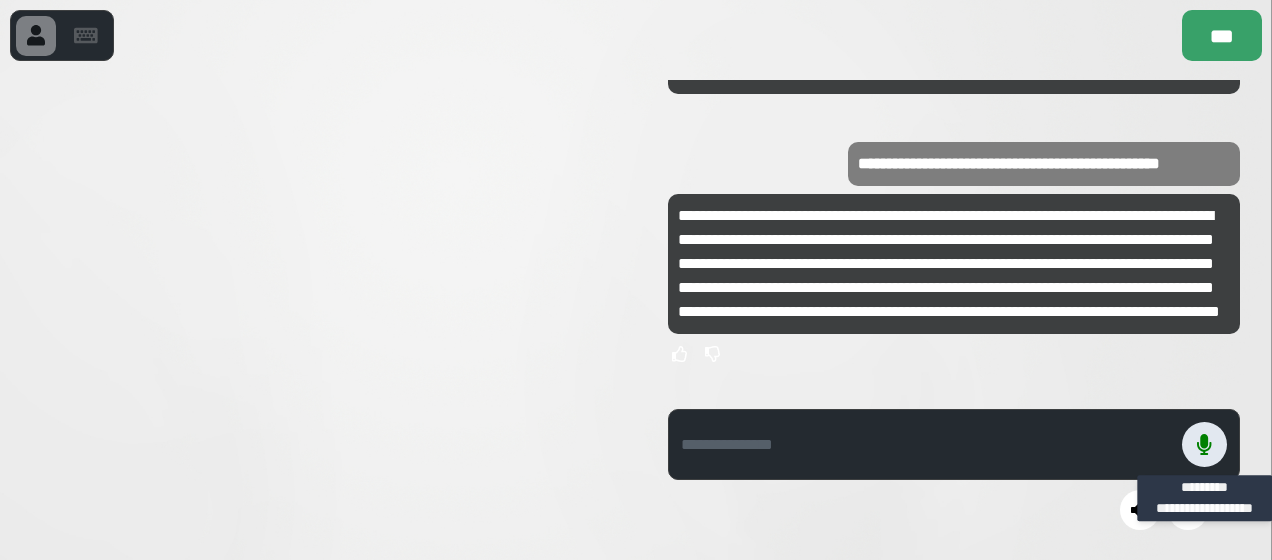click 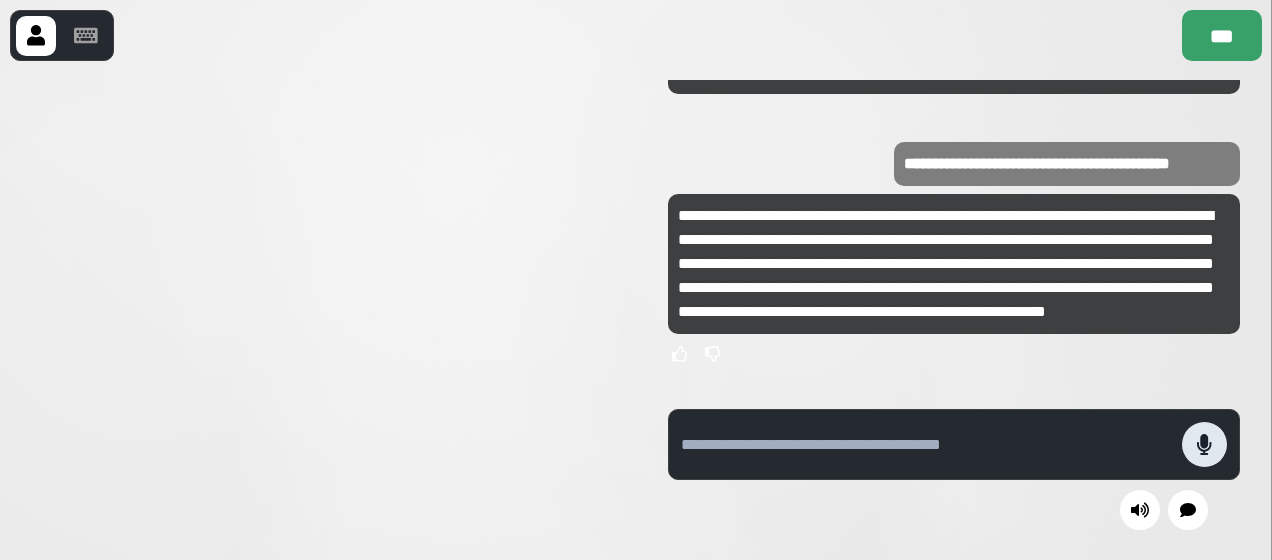 click 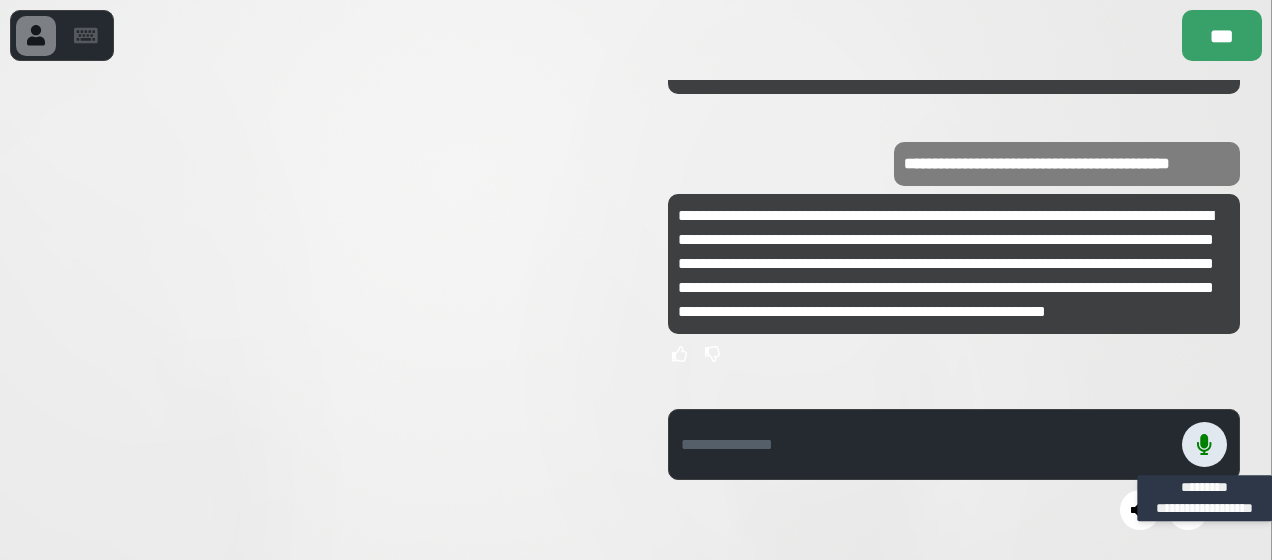 click 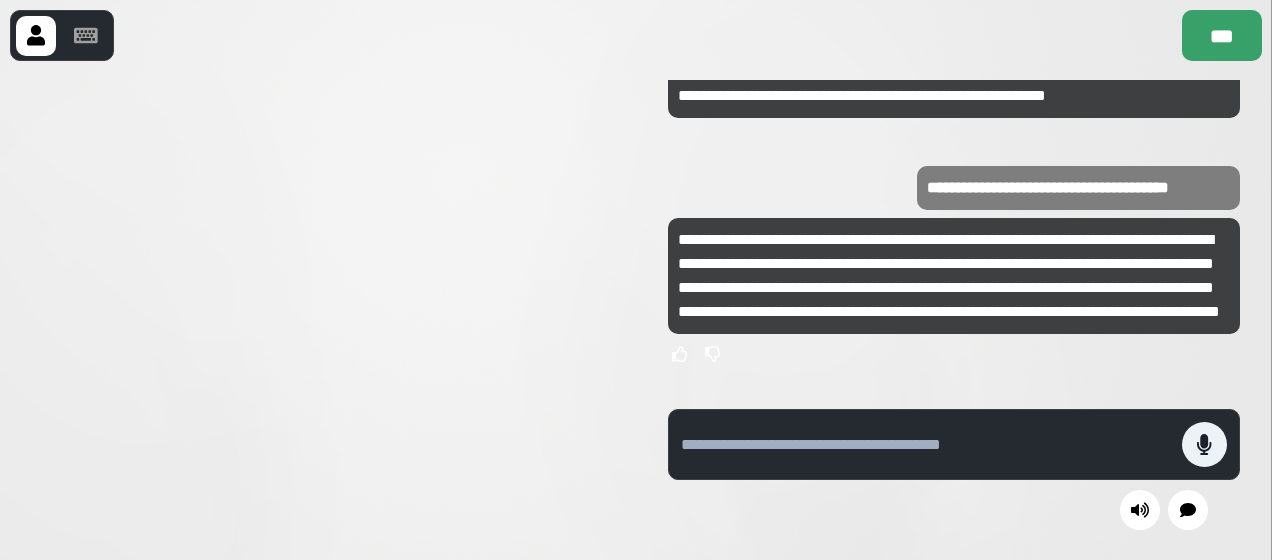 click at bounding box center (954, 432) 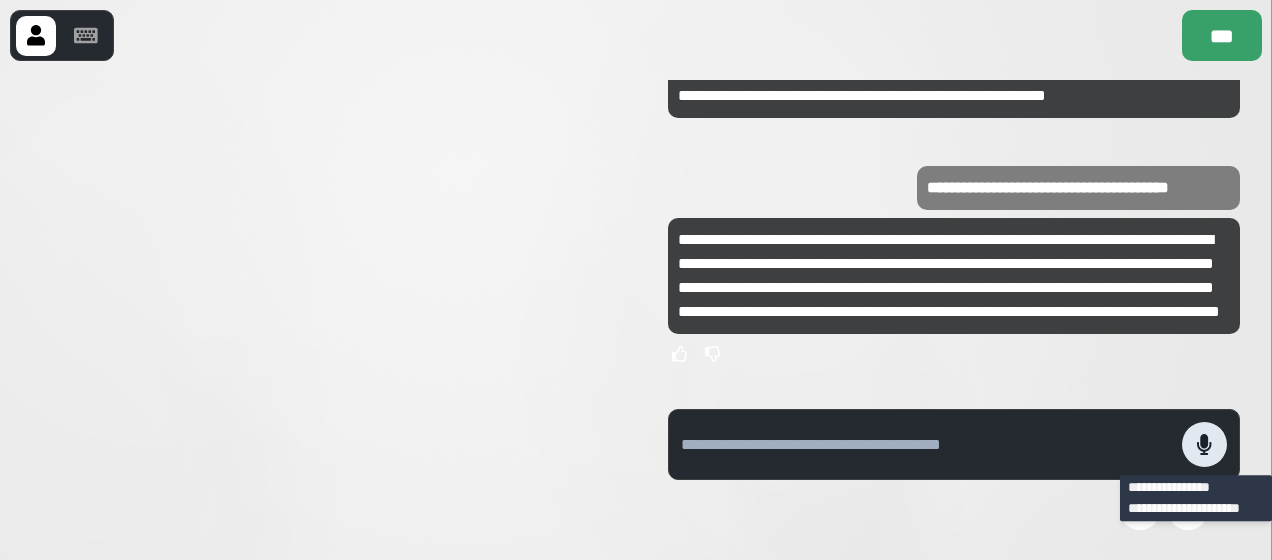 click 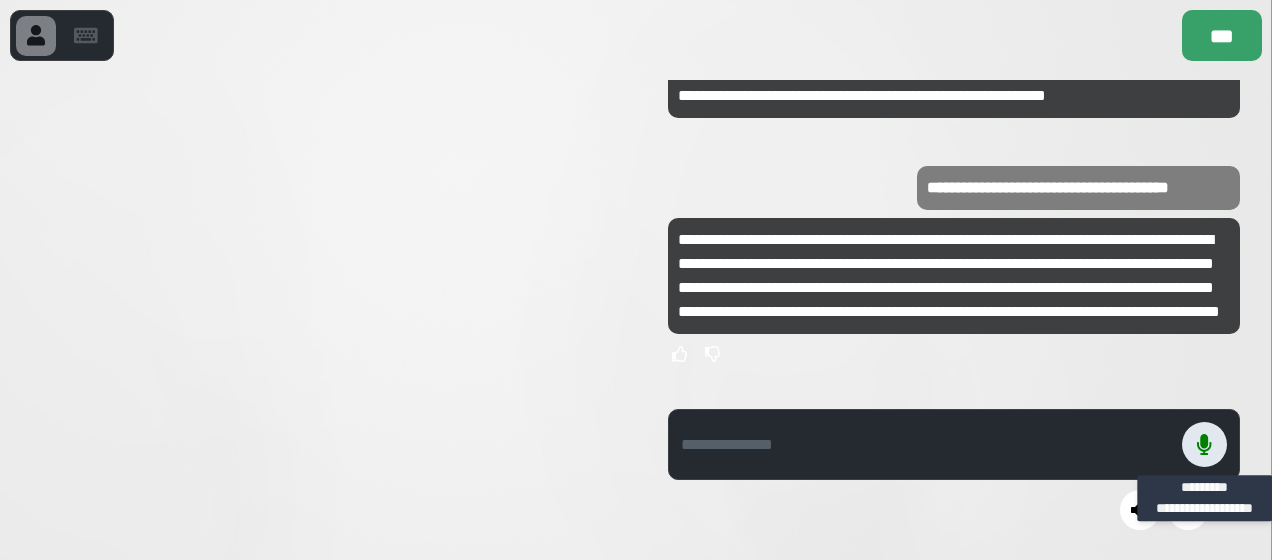 click 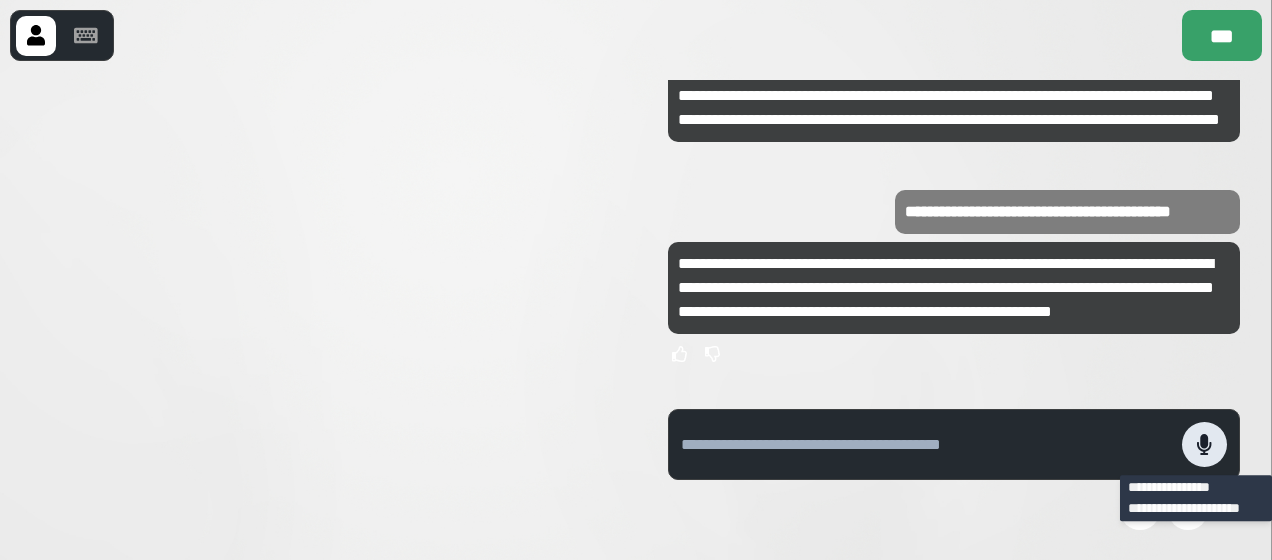 click 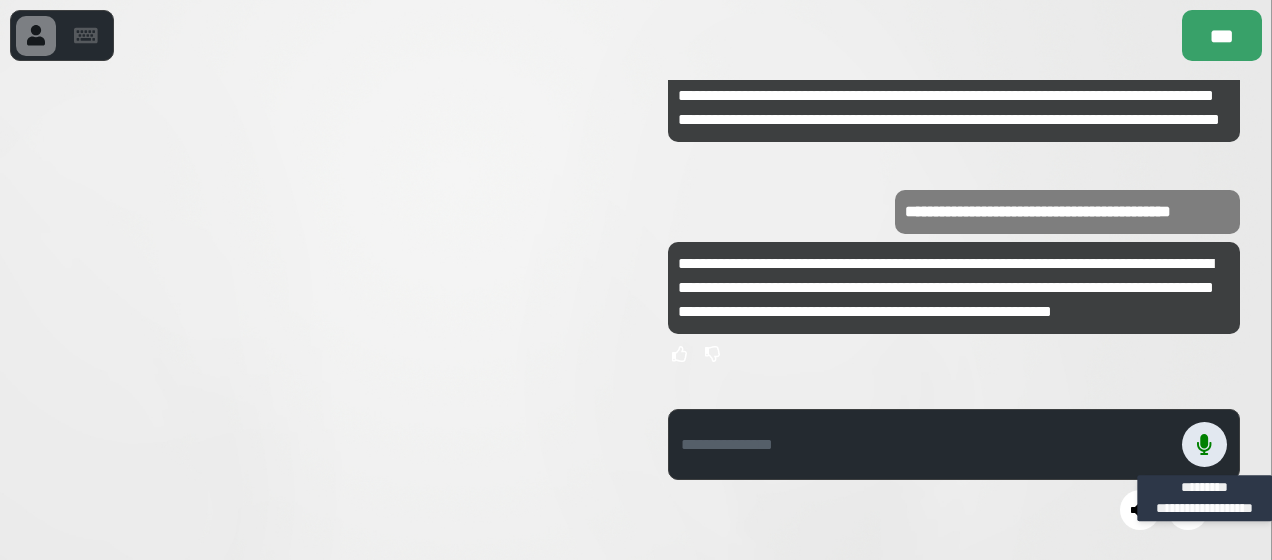 click 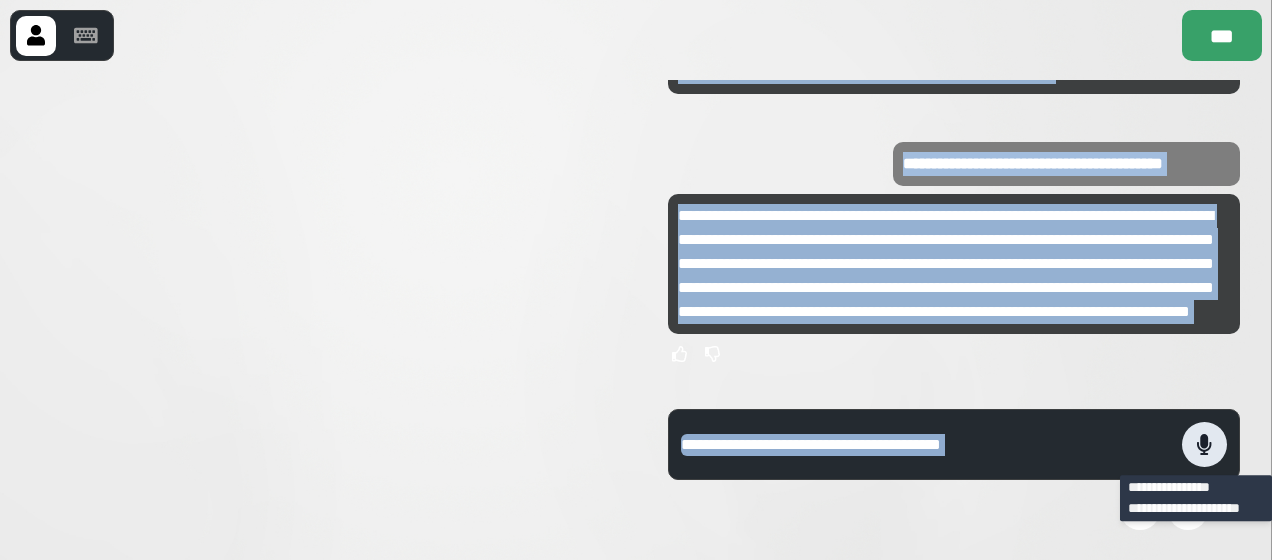 drag, startPoint x: 89, startPoint y: 190, endPoint x: 1212, endPoint y: 442, distance: 1150.927 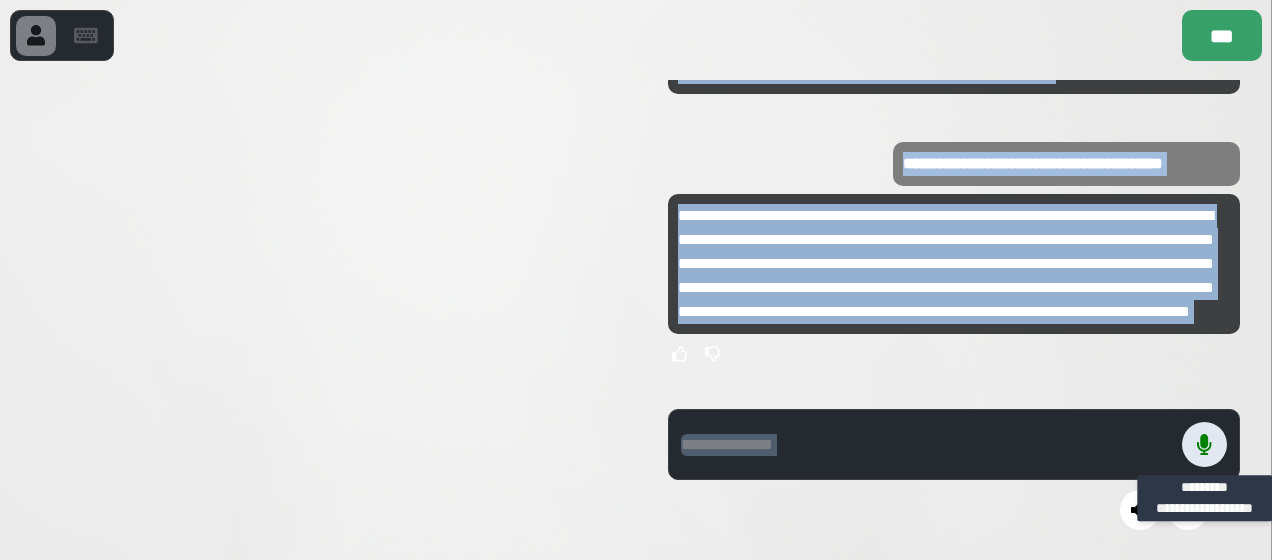 click at bounding box center [1204, 444] 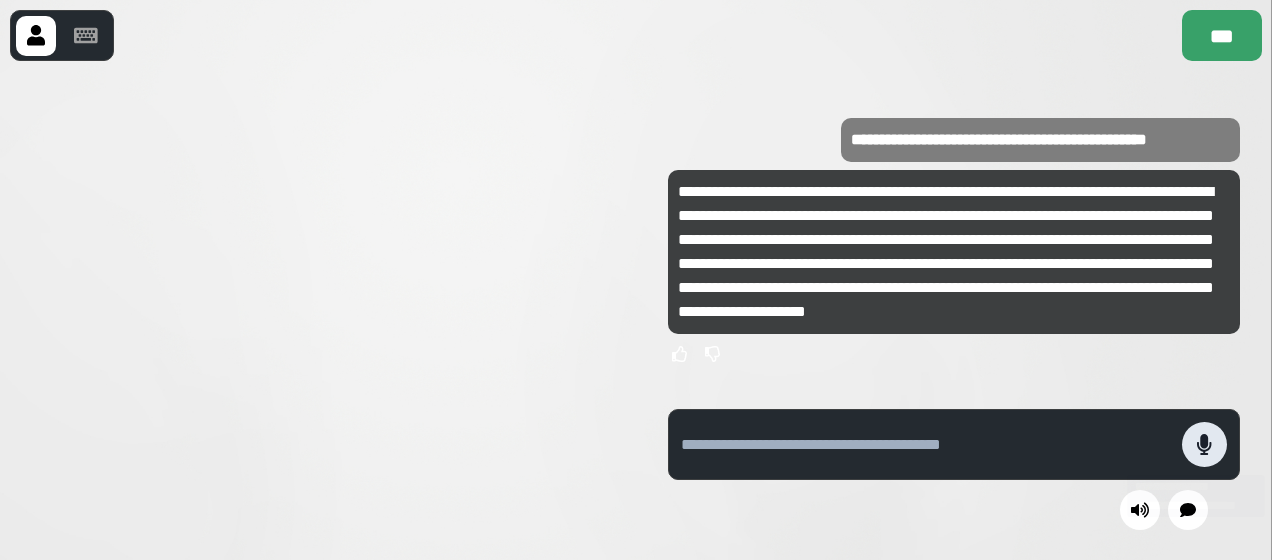 click at bounding box center (1204, 444) 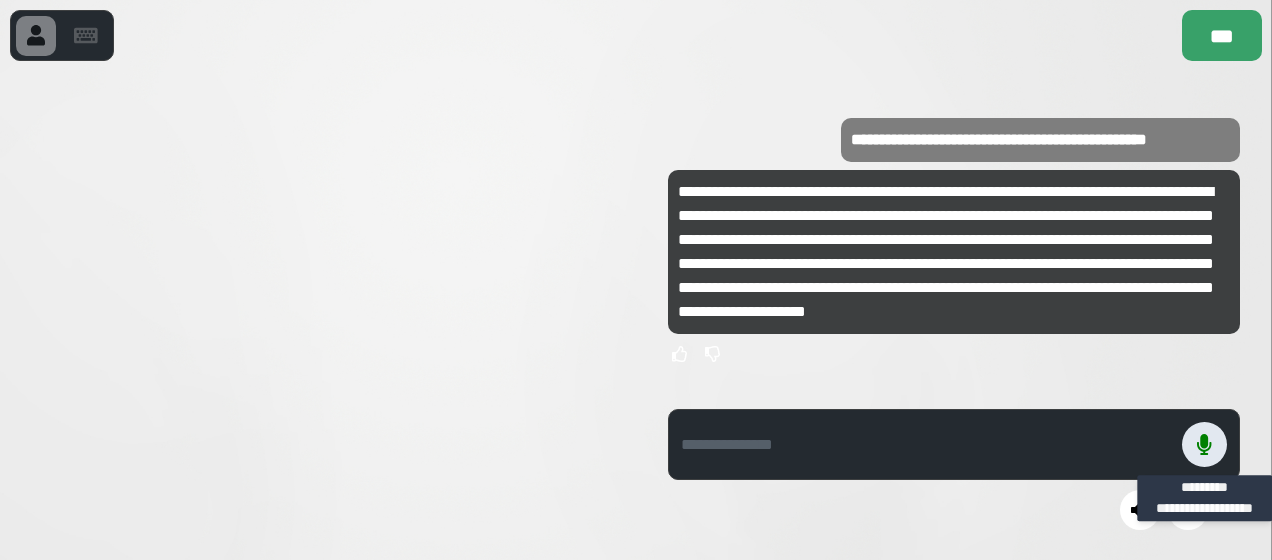 click at bounding box center (1204, 444) 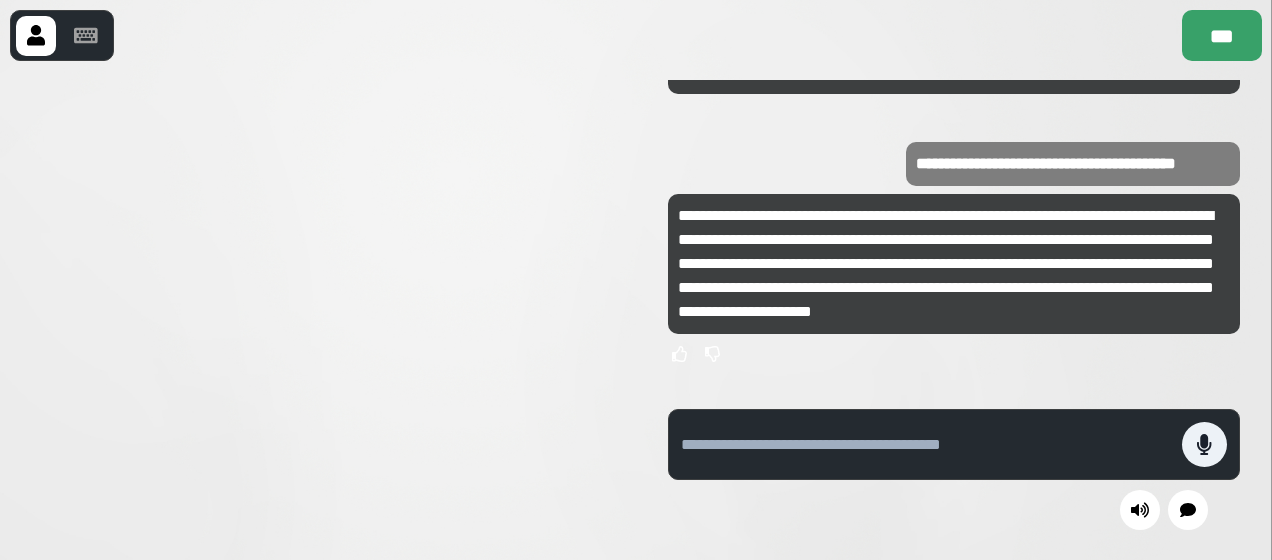 click at bounding box center (931, 444) 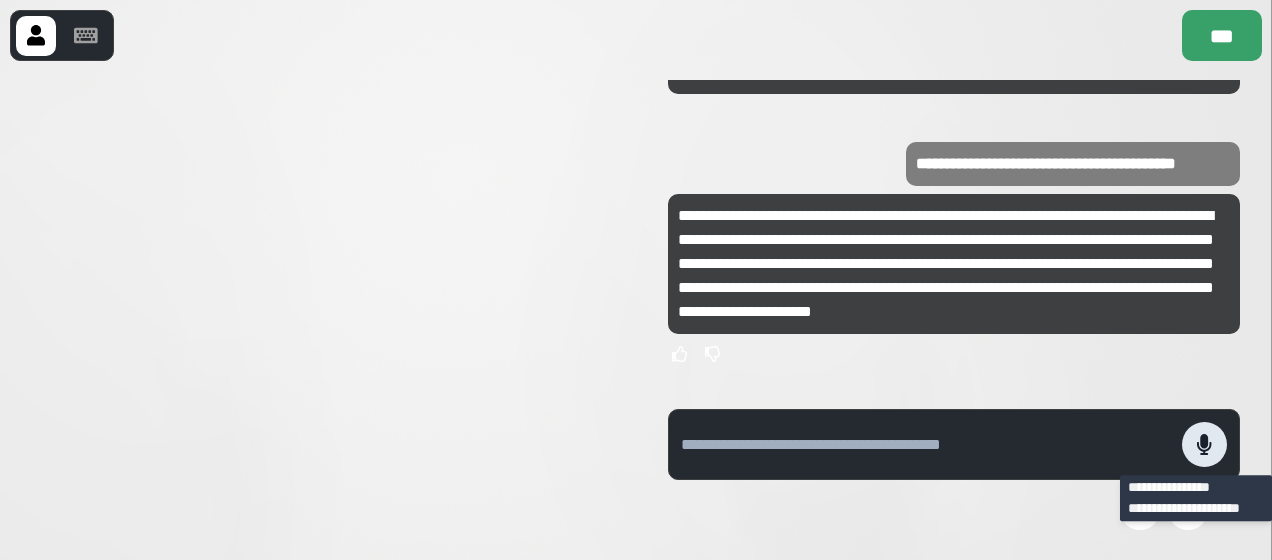 click 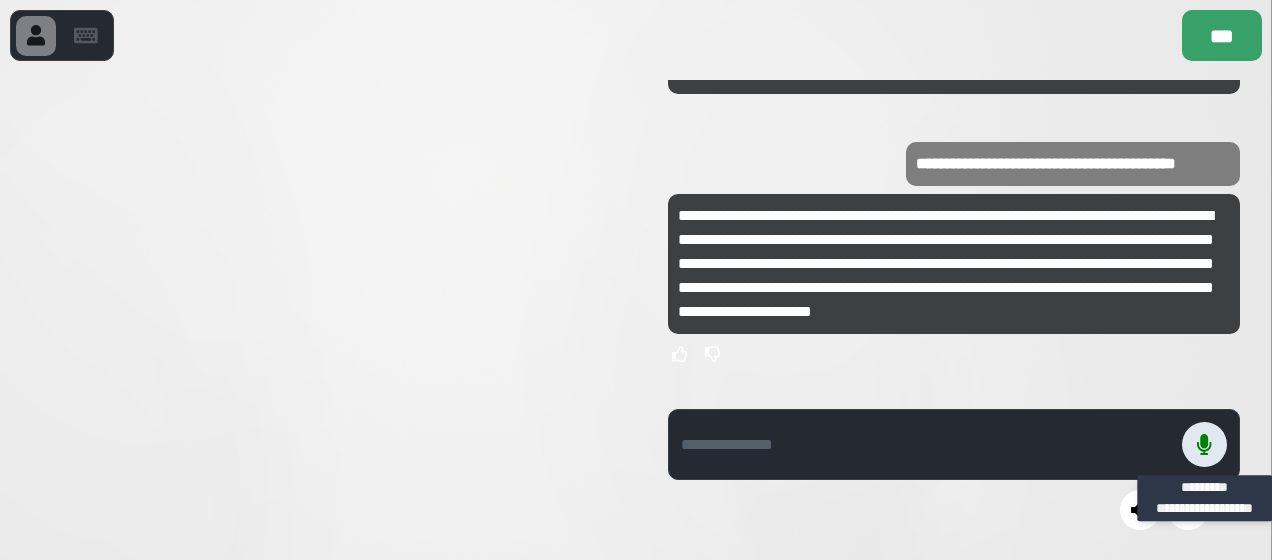 click 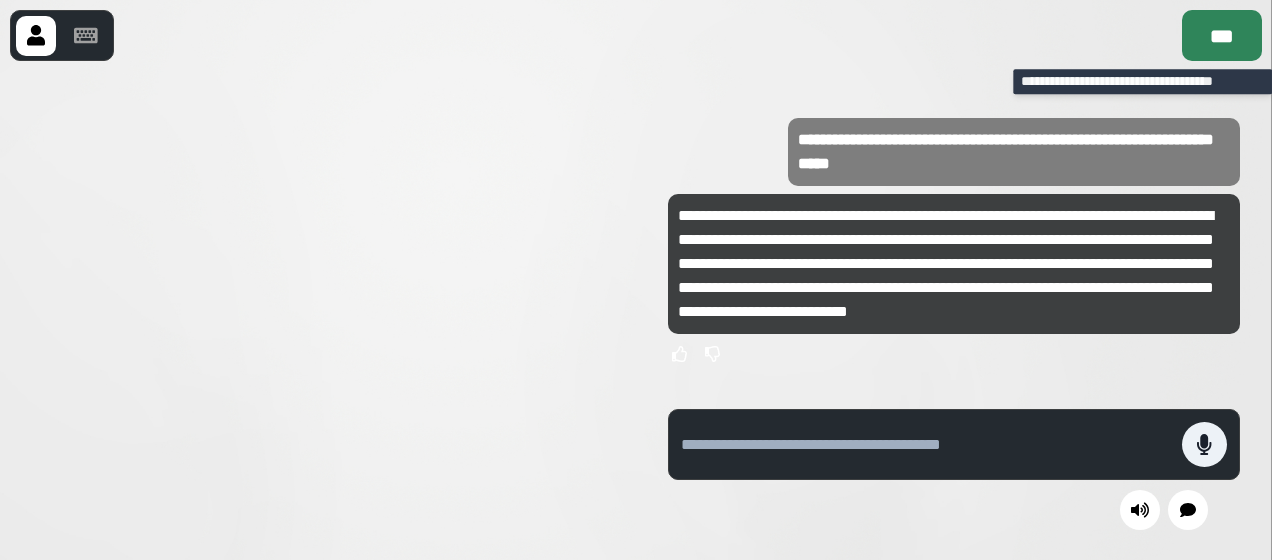 click on "***" at bounding box center [1222, 35] 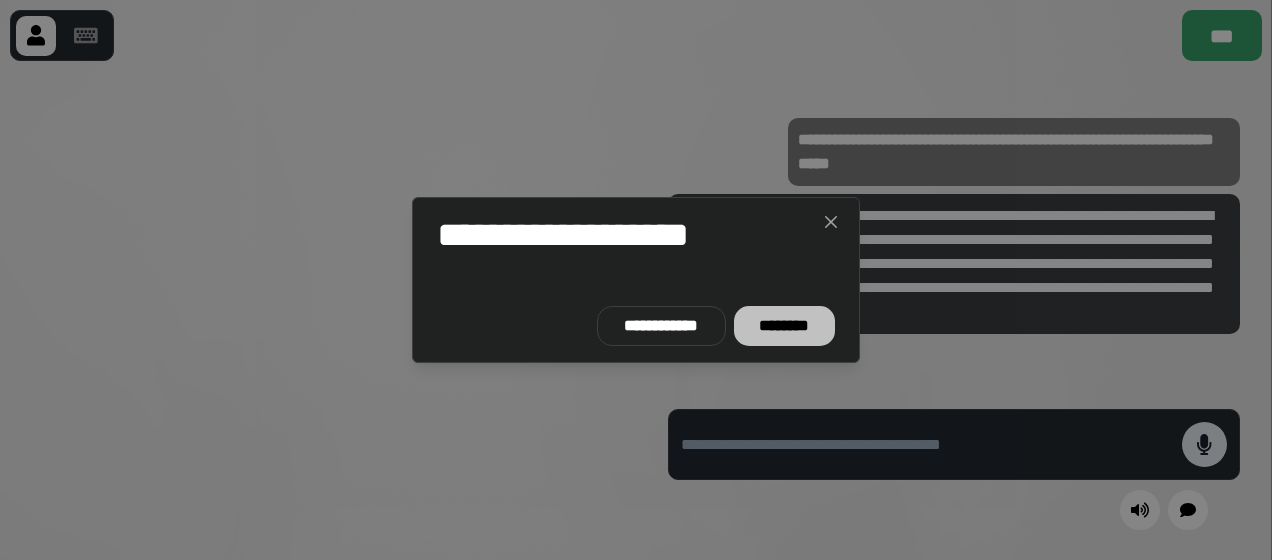 click on "********" at bounding box center [784, 326] 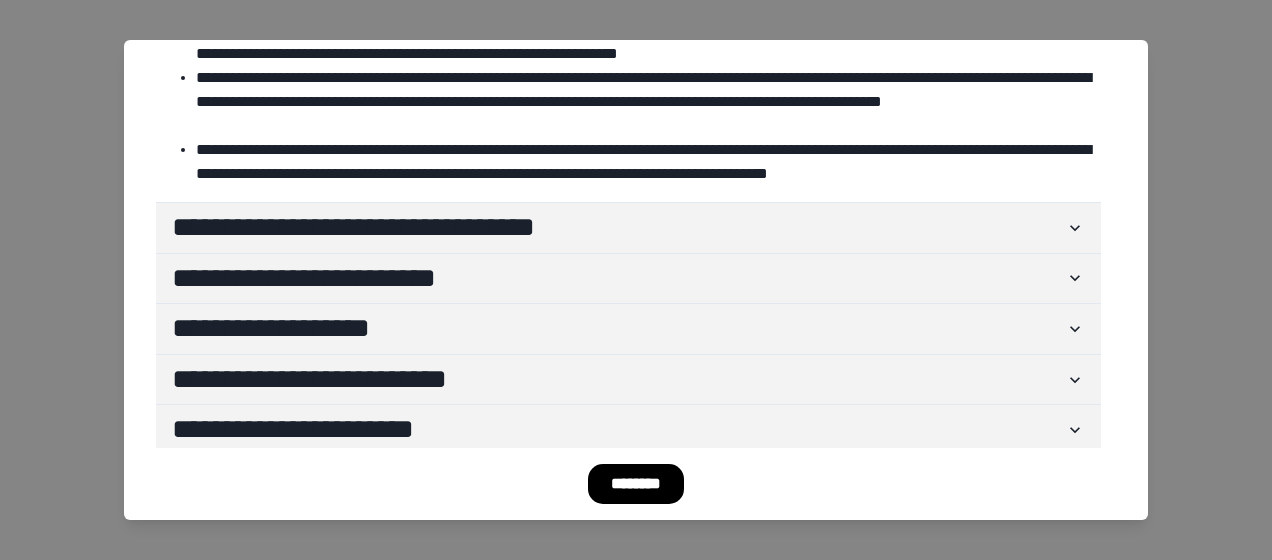 scroll, scrollTop: 138, scrollLeft: 0, axis: vertical 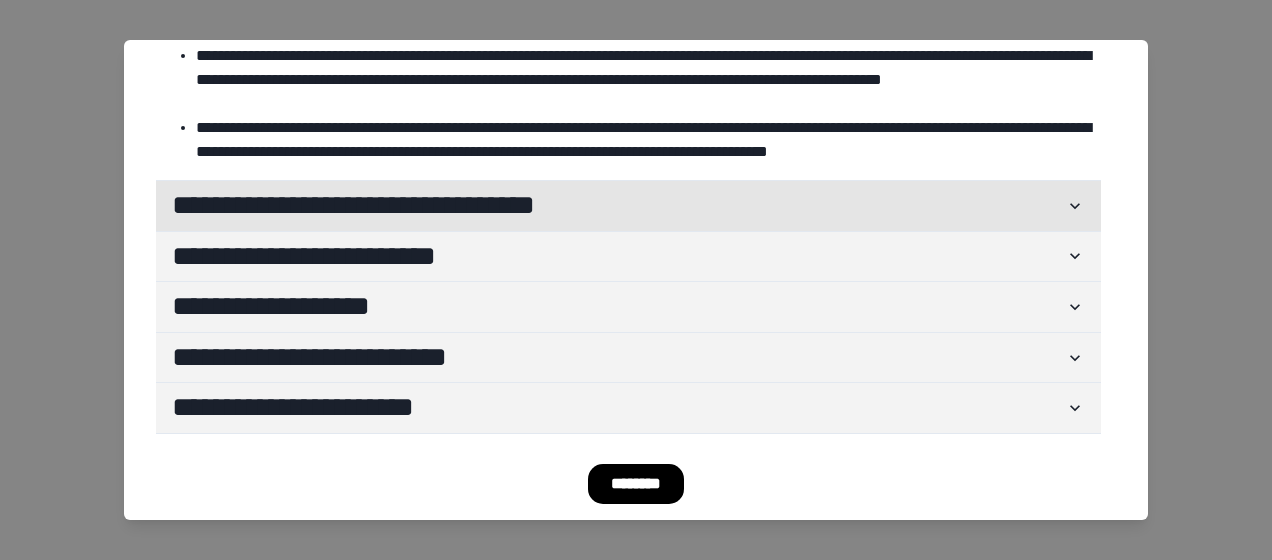 click 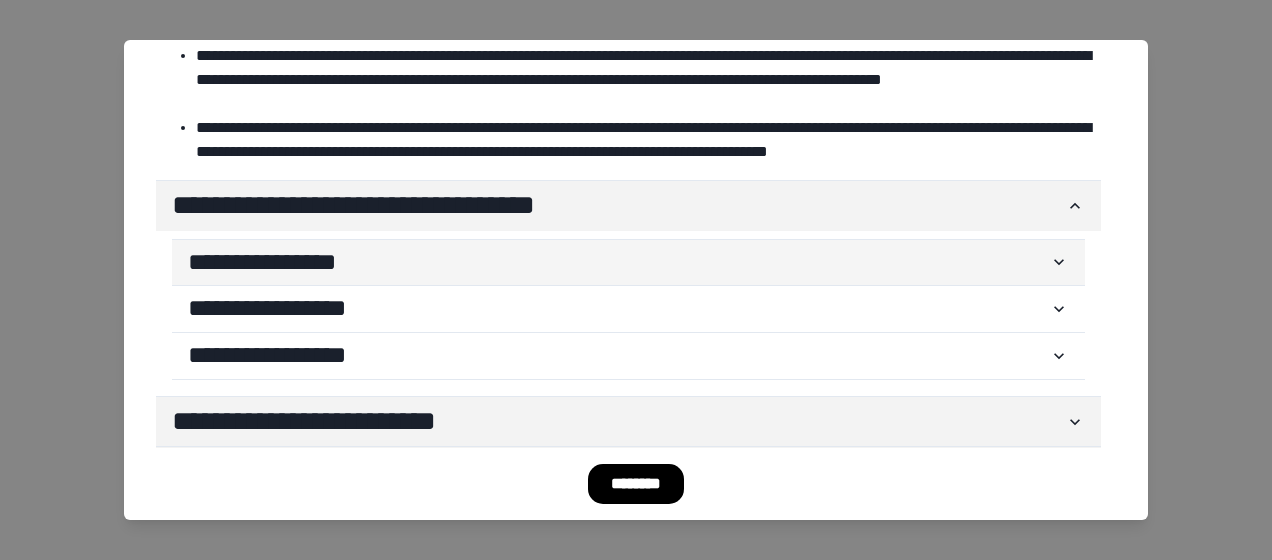 click 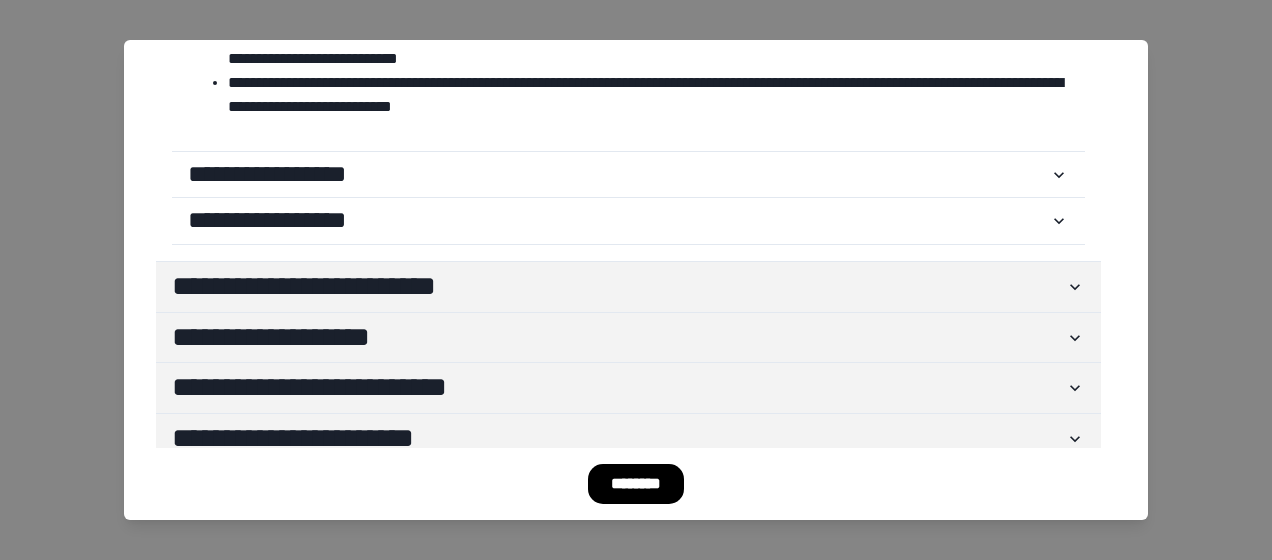 scroll, scrollTop: 536, scrollLeft: 0, axis: vertical 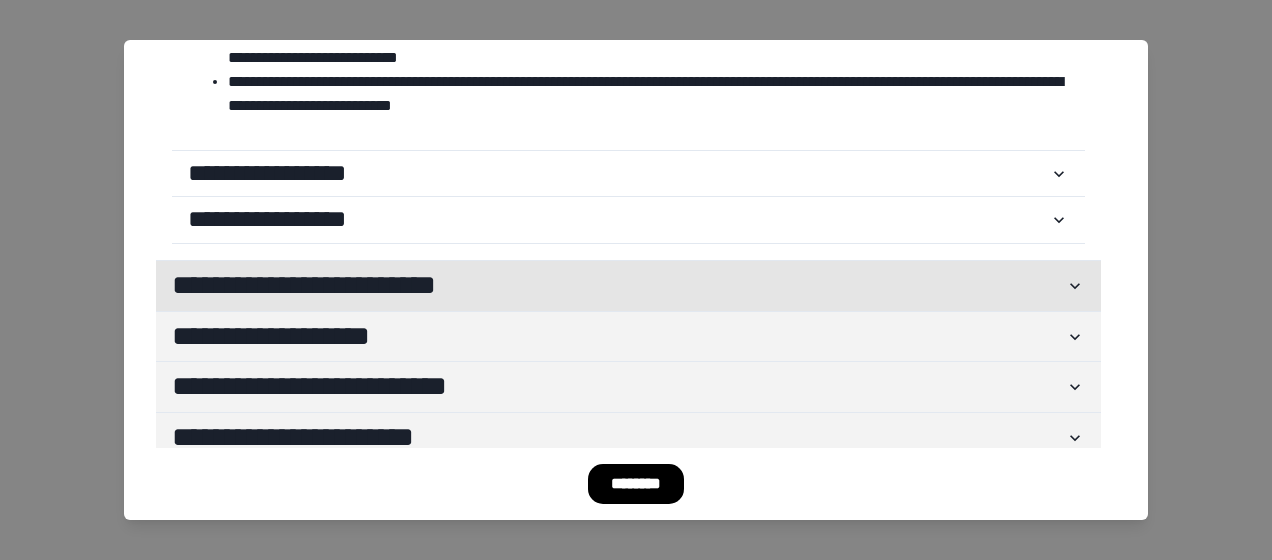 click on "**********" at bounding box center [618, 286] 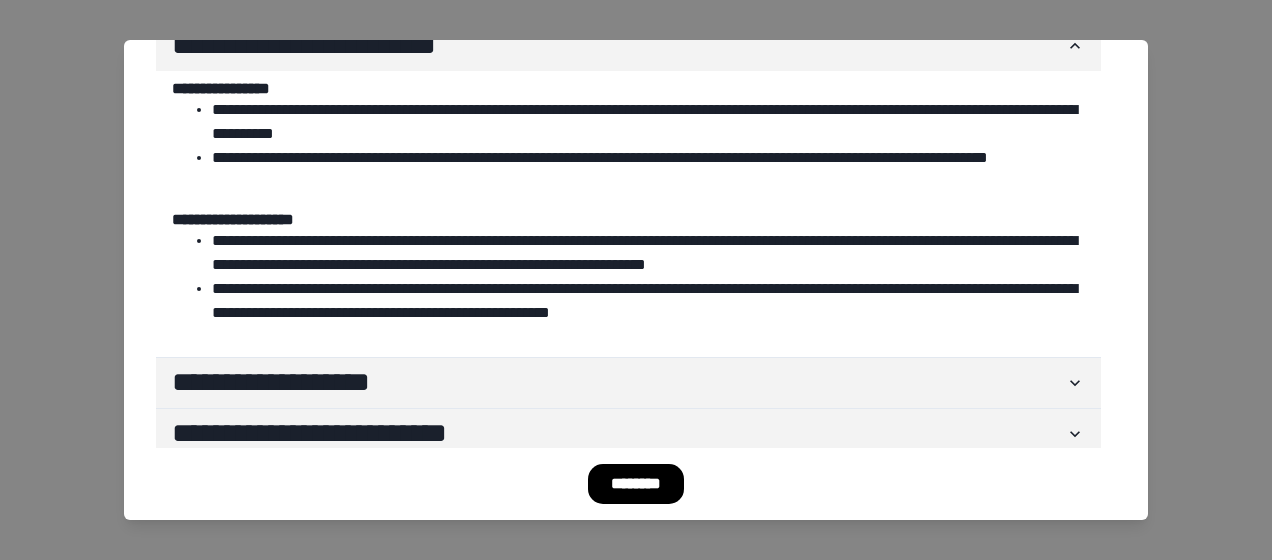scroll, scrollTop: 850, scrollLeft: 0, axis: vertical 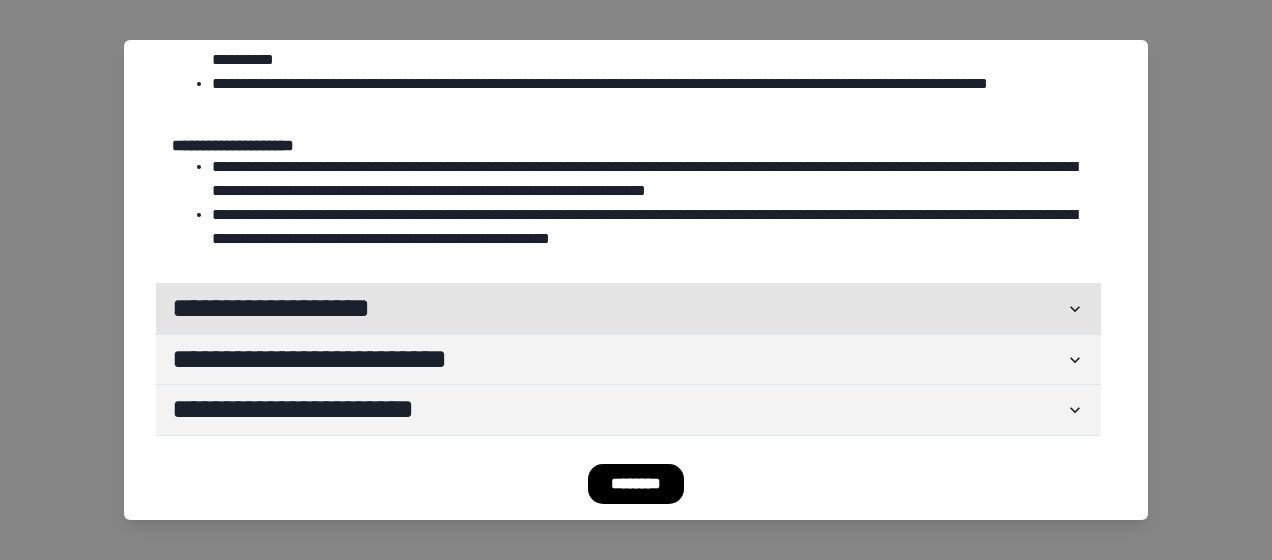 click on "**********" at bounding box center [618, 309] 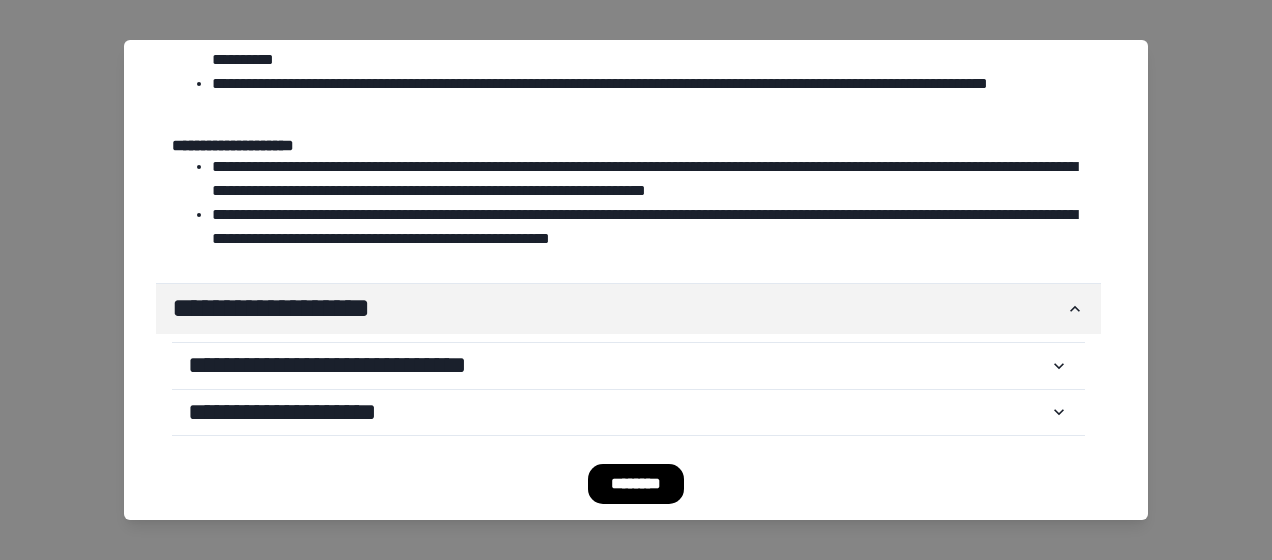 scroll, scrollTop: 1014, scrollLeft: 0, axis: vertical 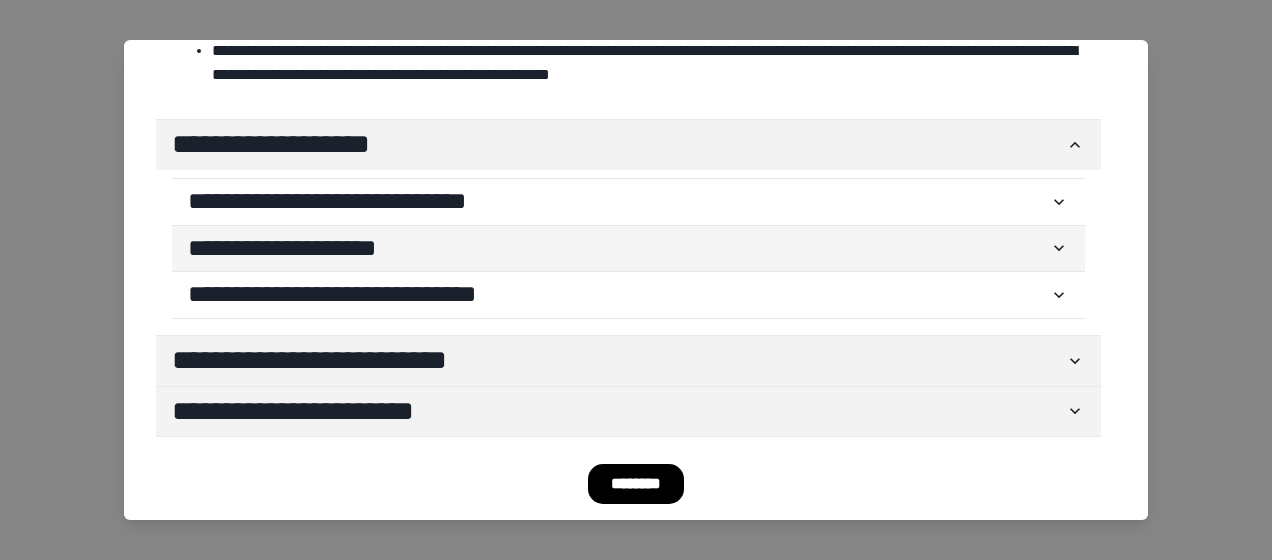 click on "**********" at bounding box center [618, 249] 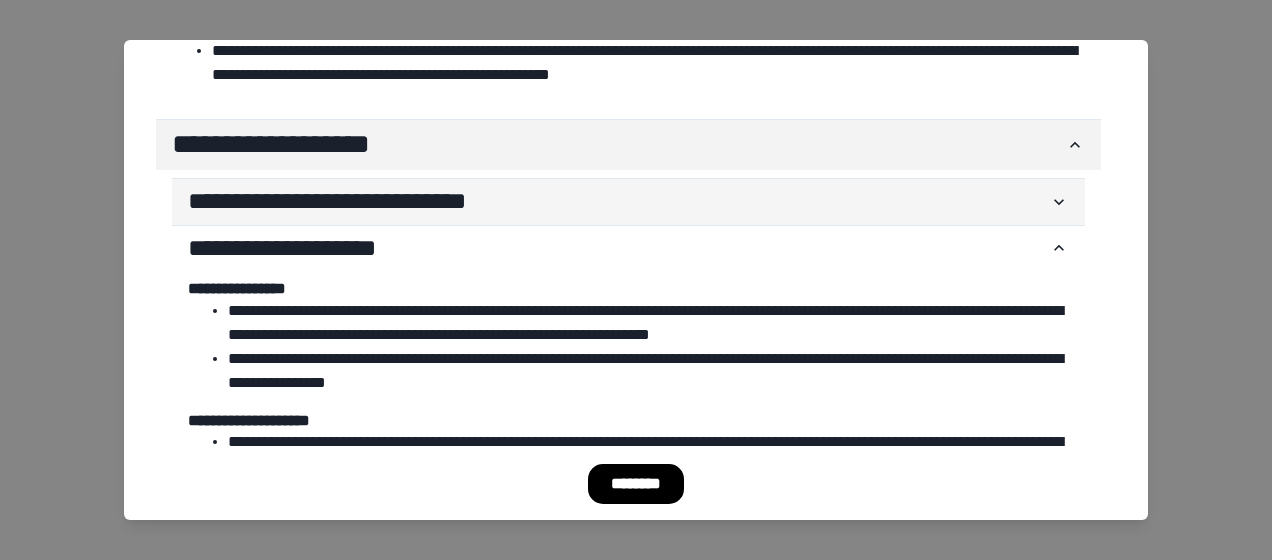 click on "**********" at bounding box center (618, 202) 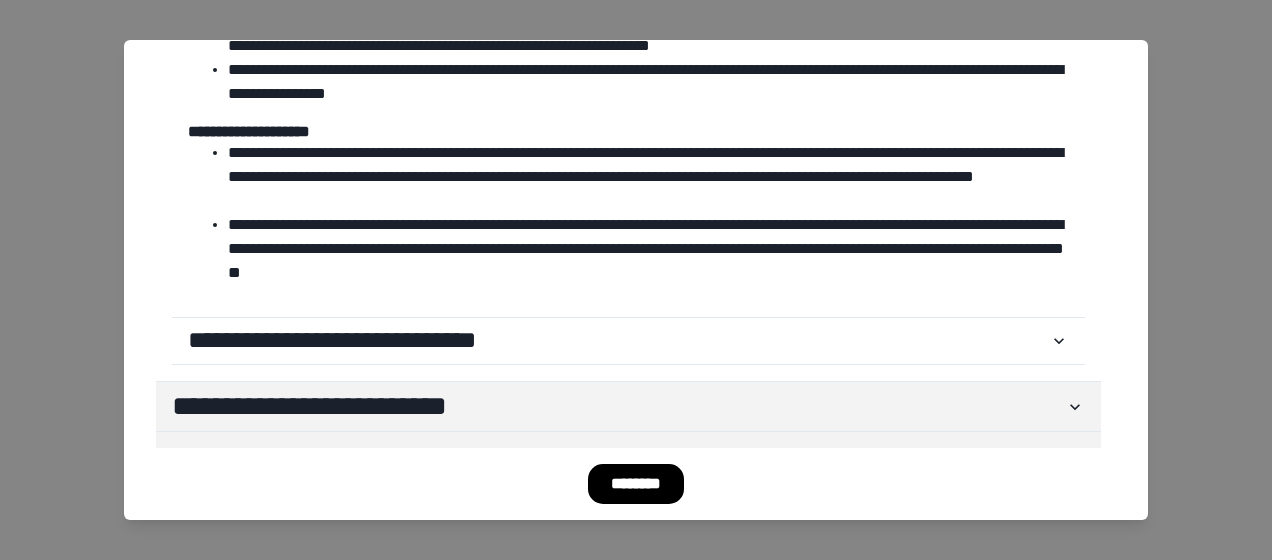 scroll, scrollTop: 1659, scrollLeft: 0, axis: vertical 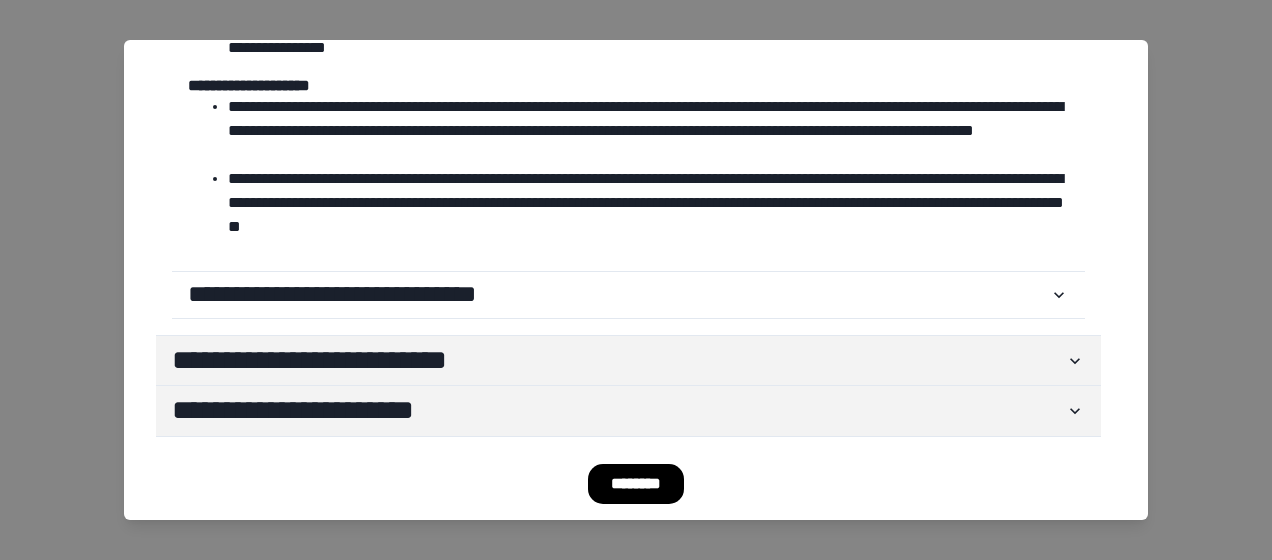 click on "********" at bounding box center [636, 484] 